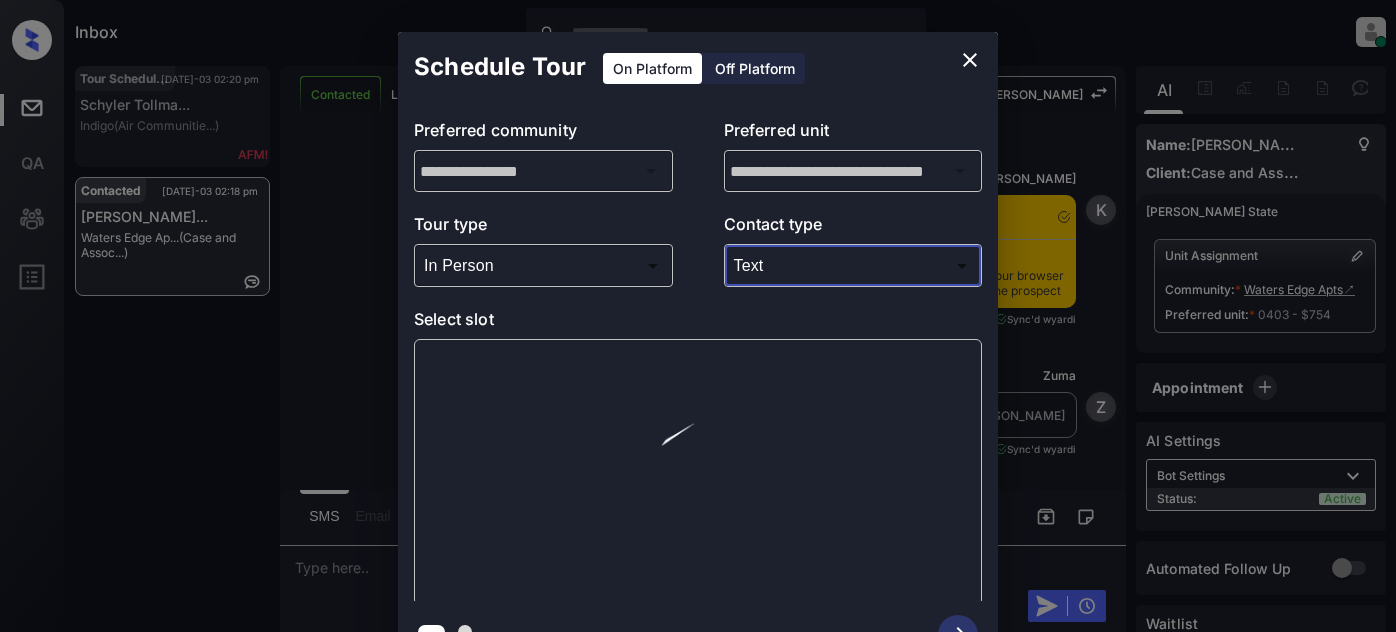 scroll, scrollTop: 0, scrollLeft: 0, axis: both 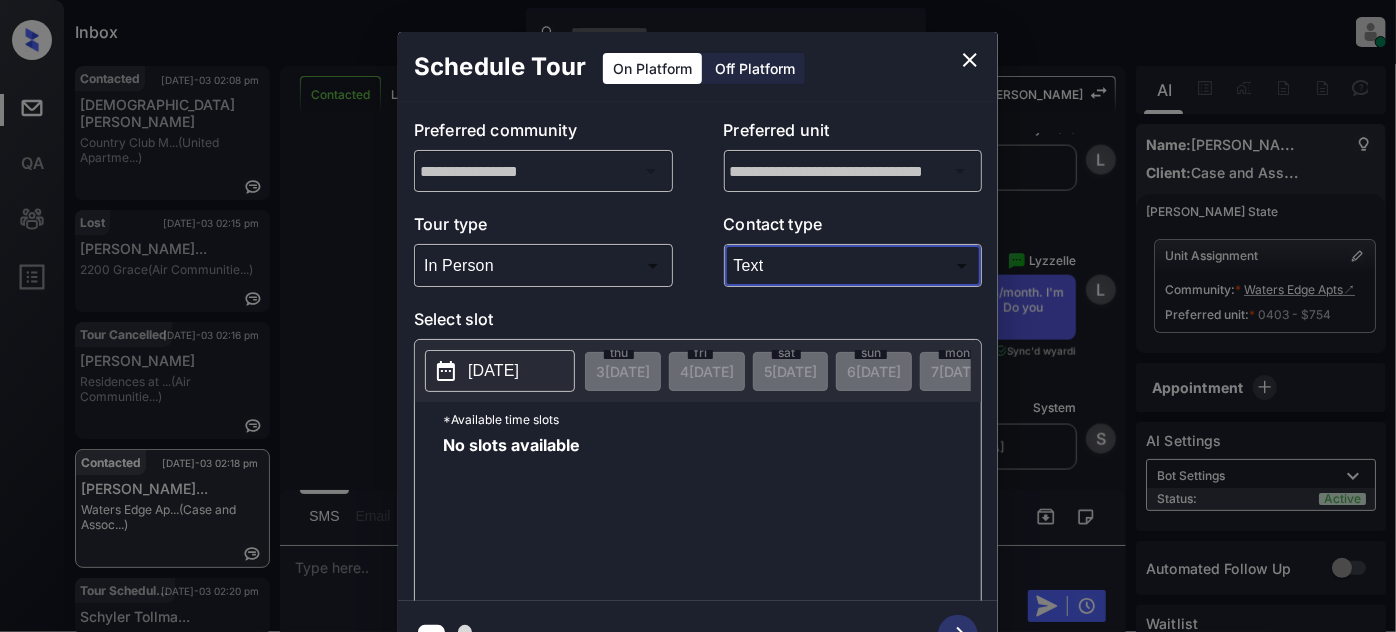 click on "2025-07-03" at bounding box center [493, 371] 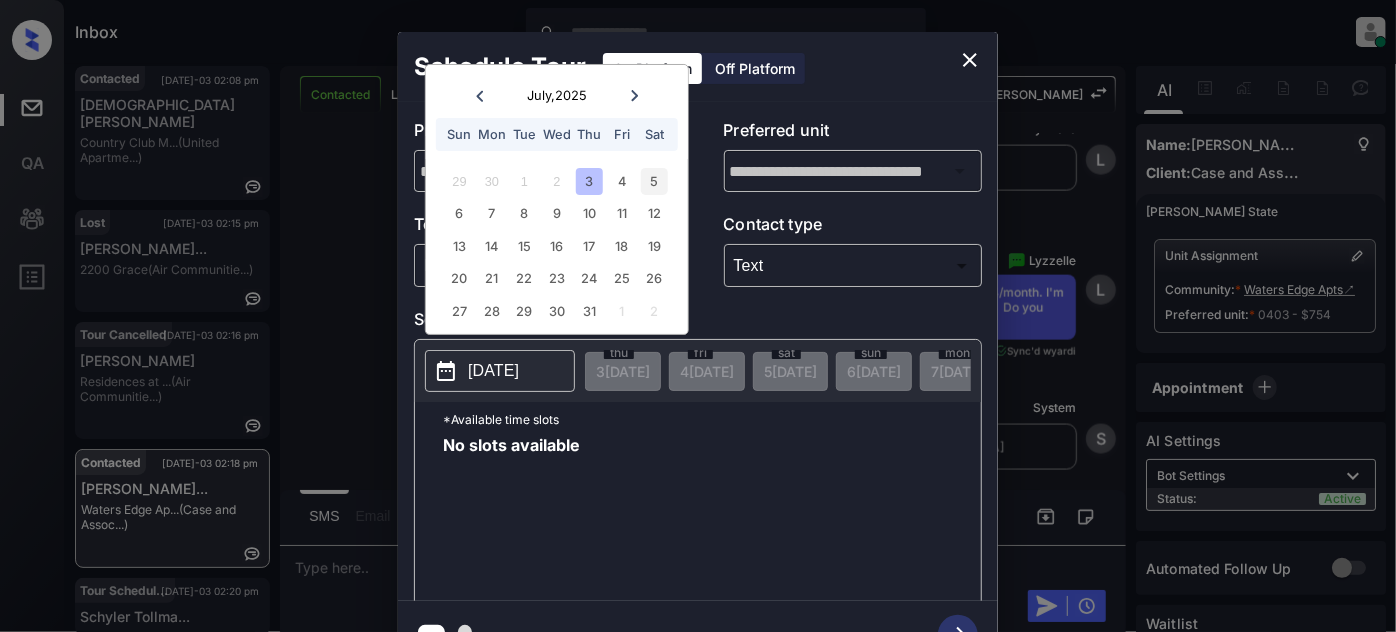 click on "5" at bounding box center (654, 181) 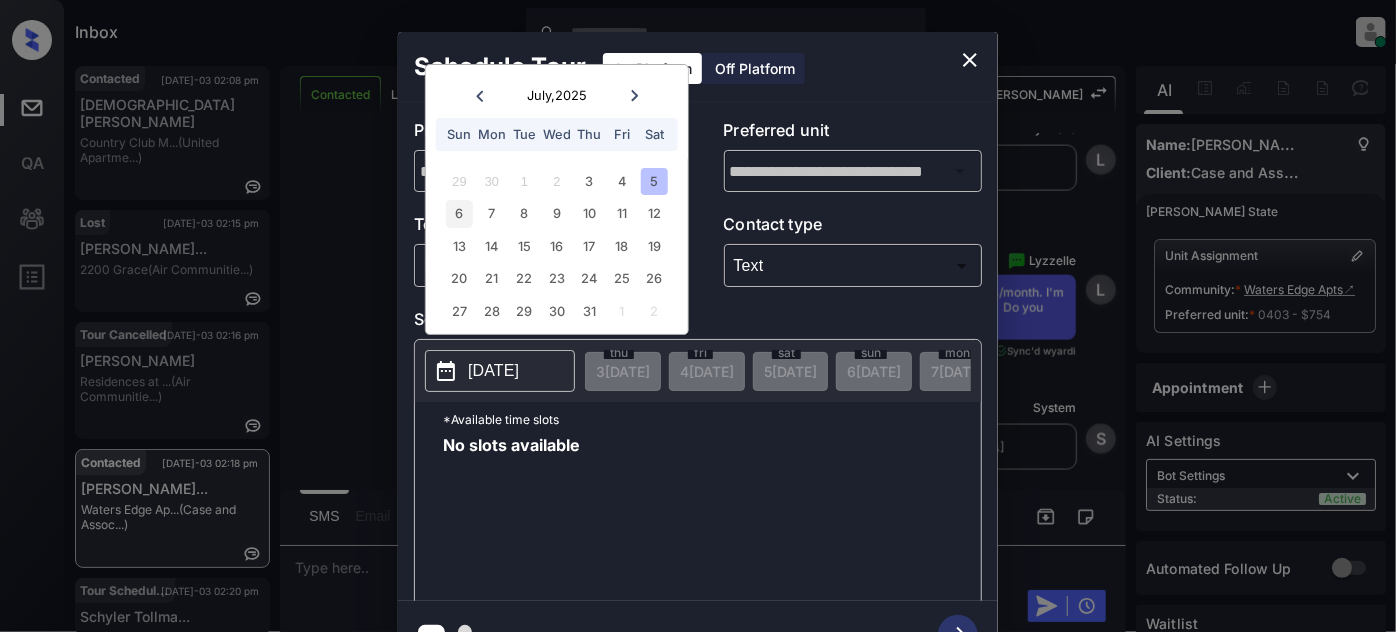 click on "6" at bounding box center [459, 213] 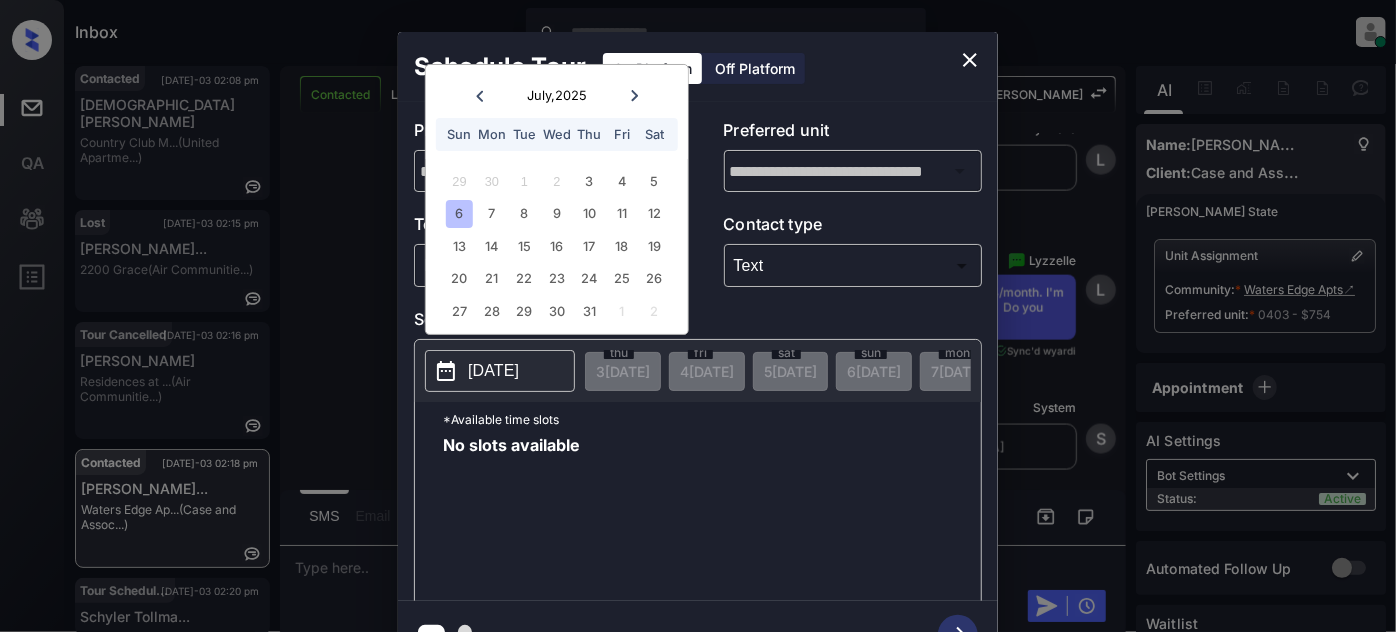 click 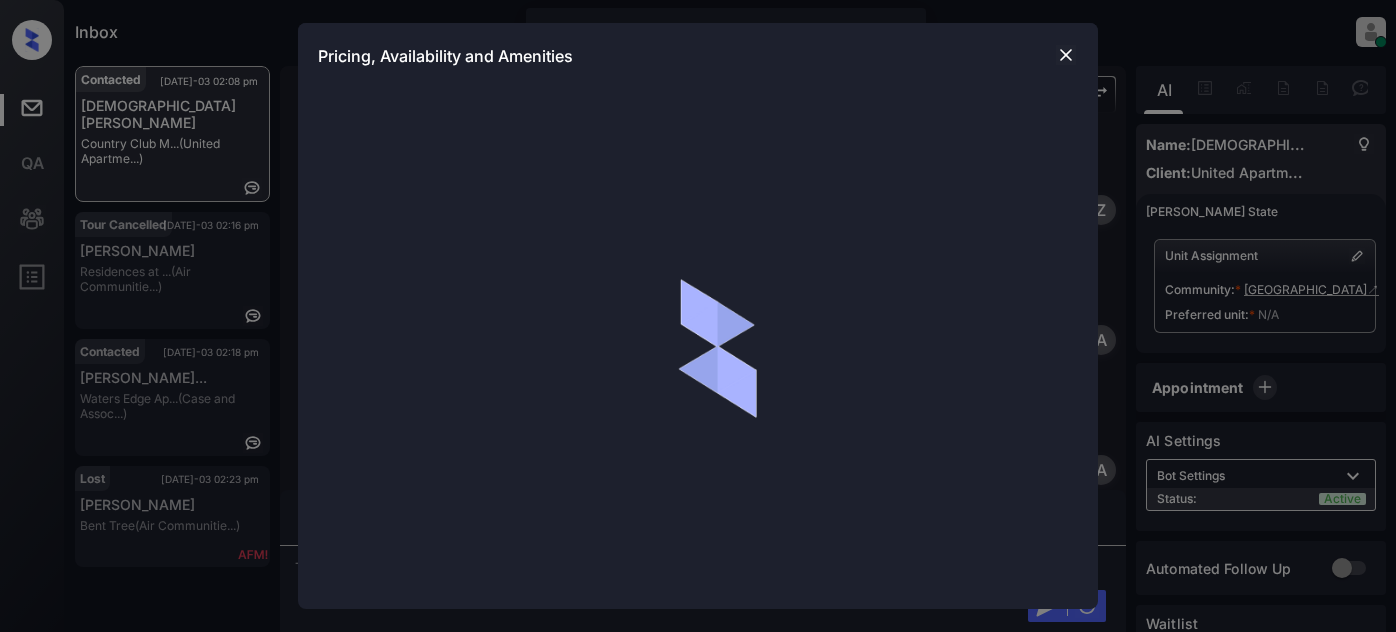 scroll, scrollTop: 0, scrollLeft: 0, axis: both 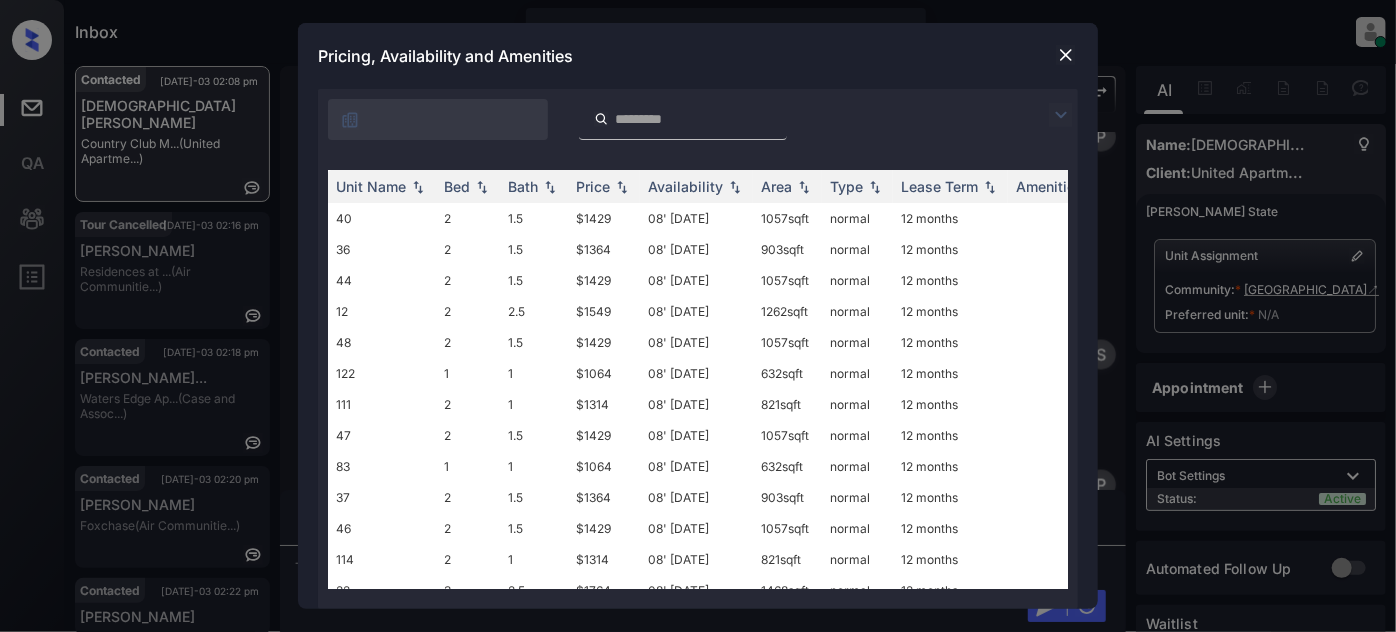 click at bounding box center [1061, 115] 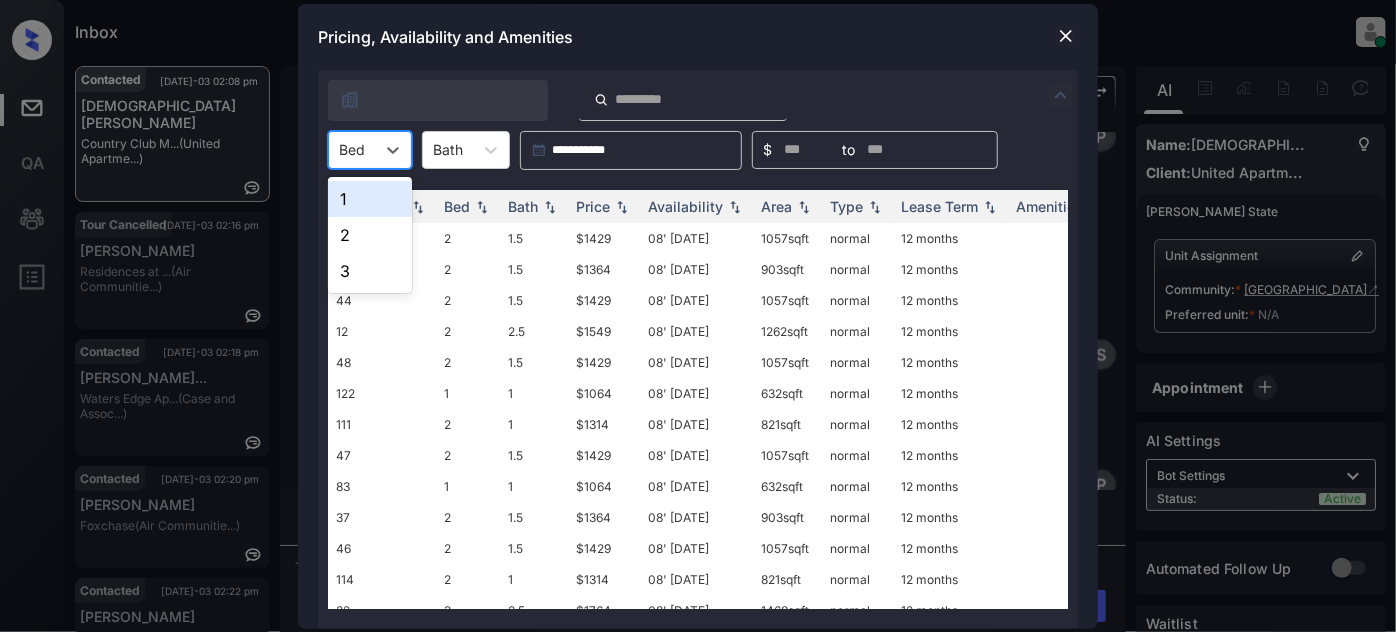 click on "Bed" at bounding box center [370, 150] 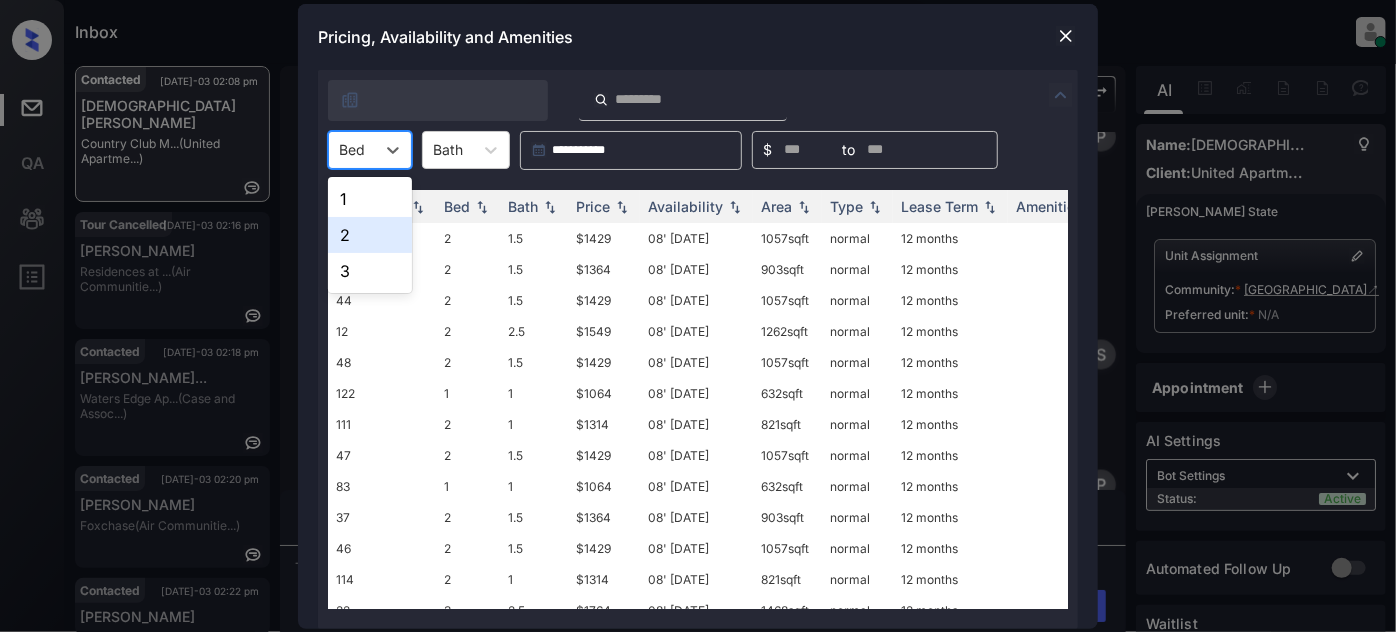 click on "2" at bounding box center (370, 235) 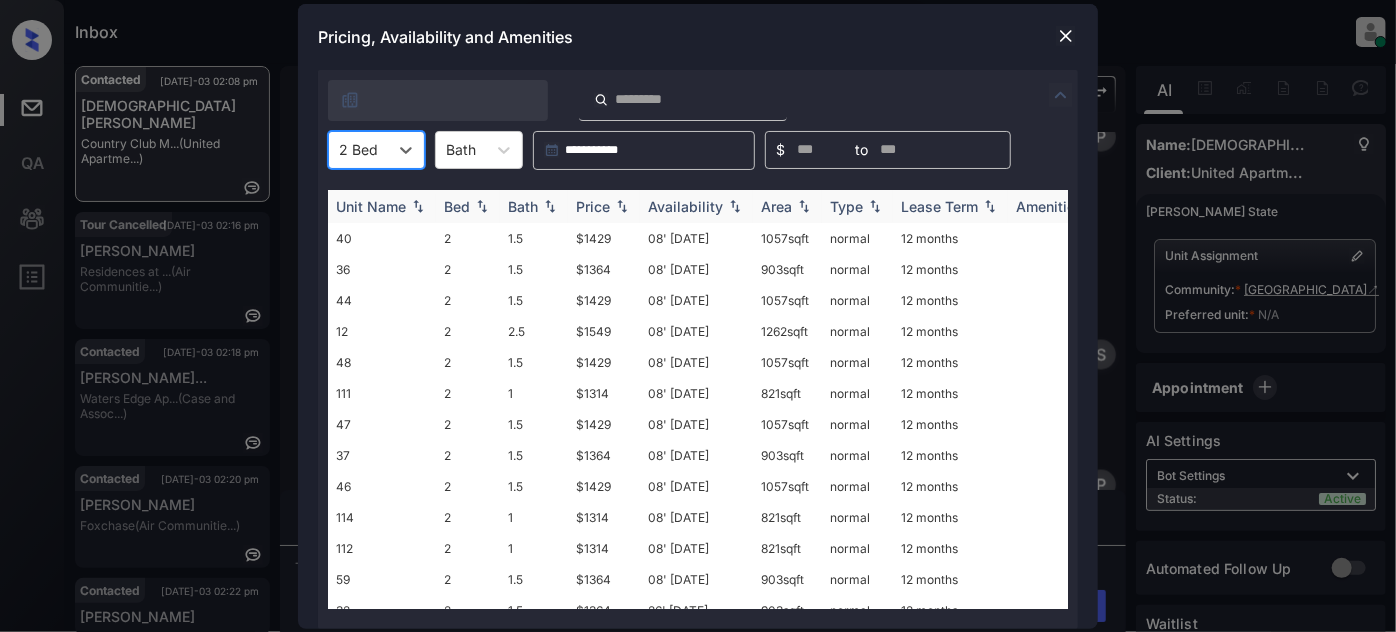 click on "Price" at bounding box center (593, 206) 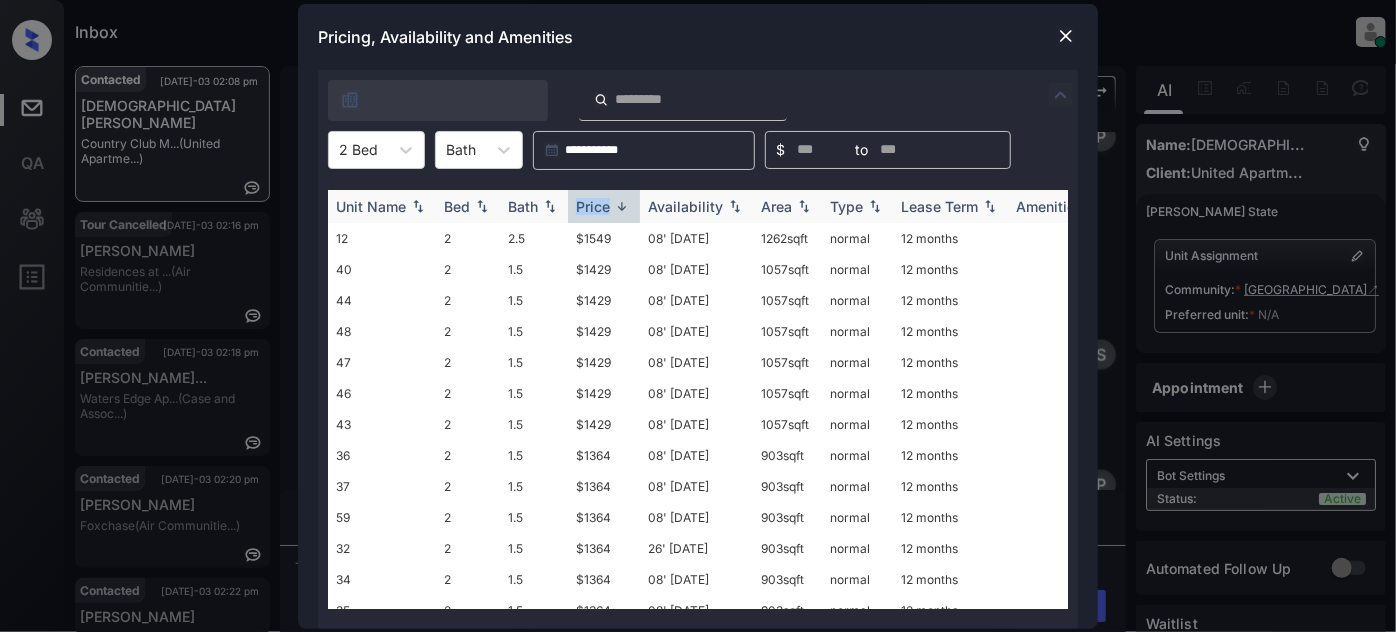 click on "Price" at bounding box center [593, 206] 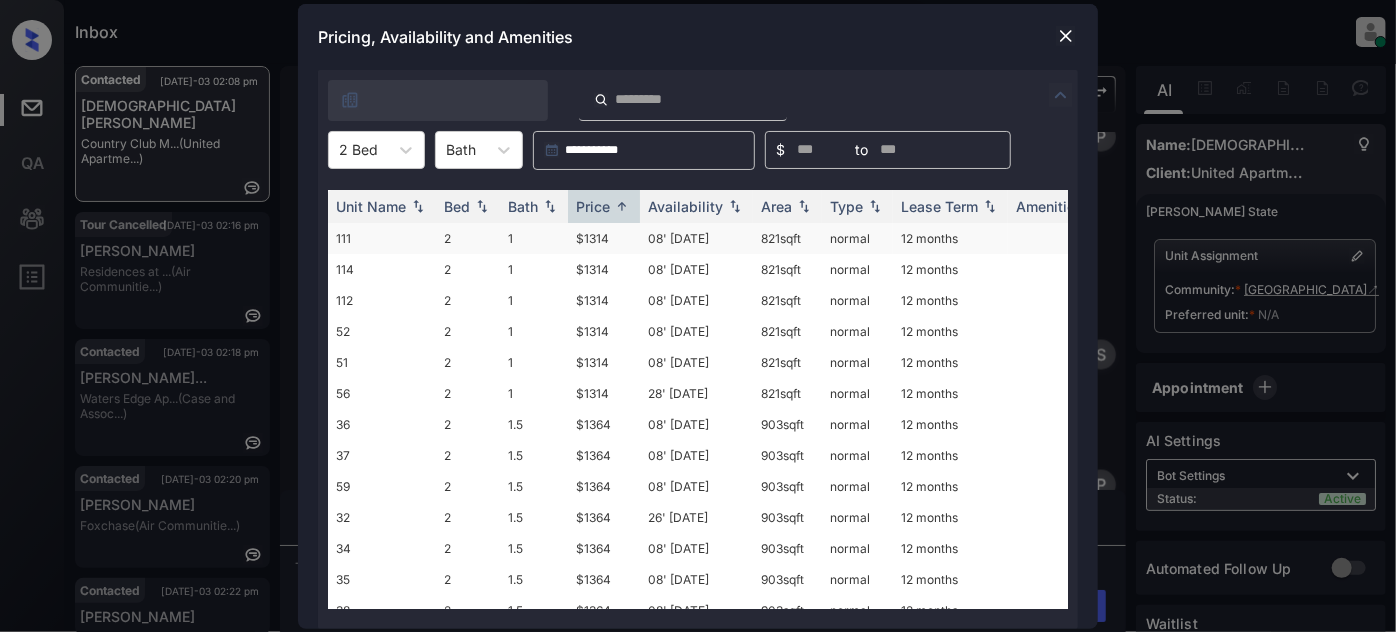 click on "08' May 25" at bounding box center [696, 238] 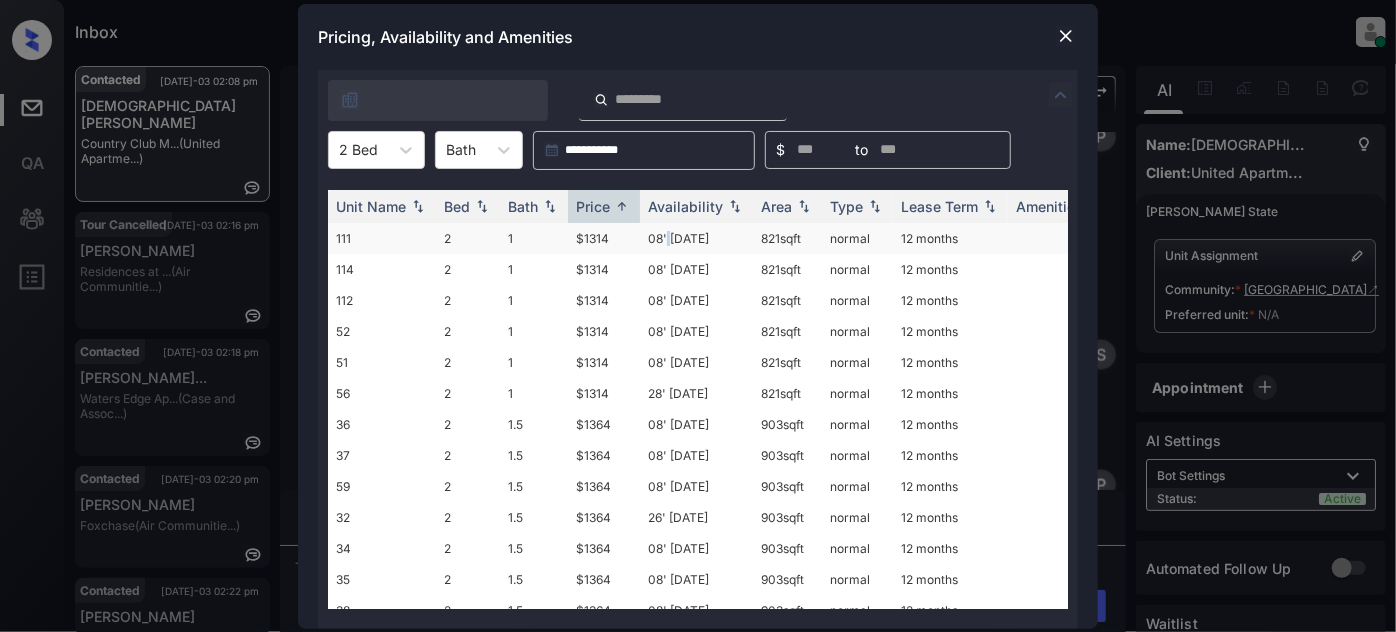 click on "08' May 25" at bounding box center (696, 238) 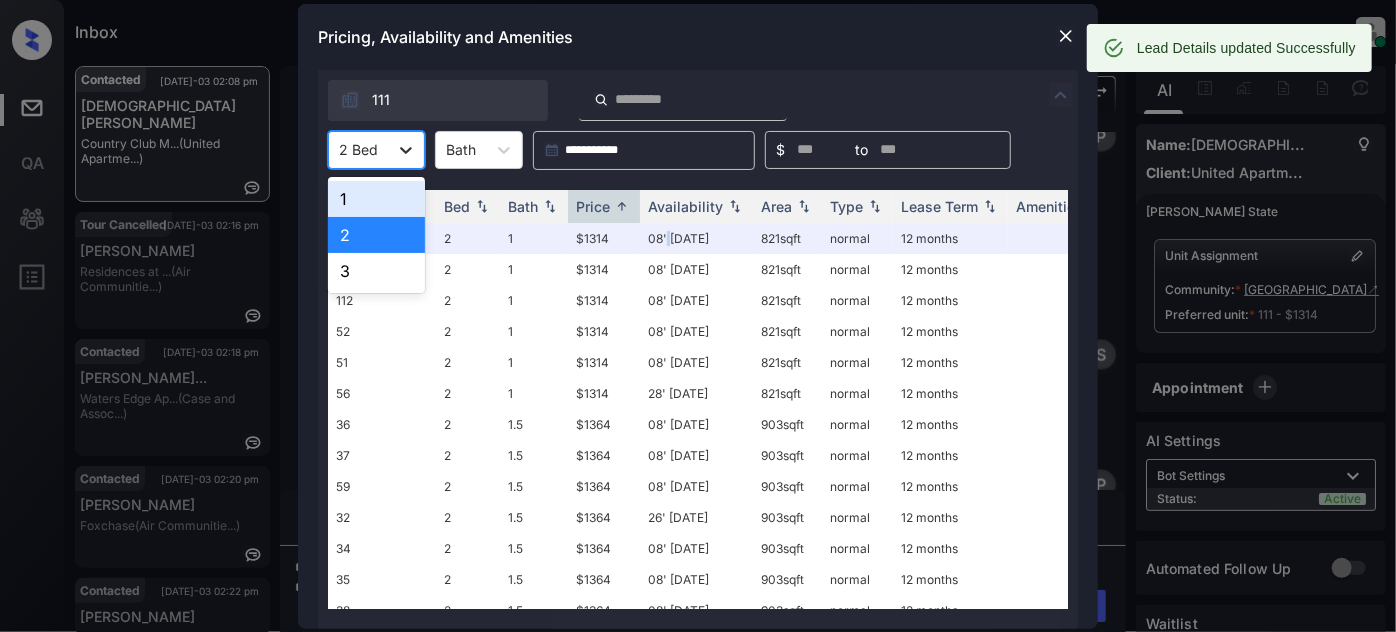 click 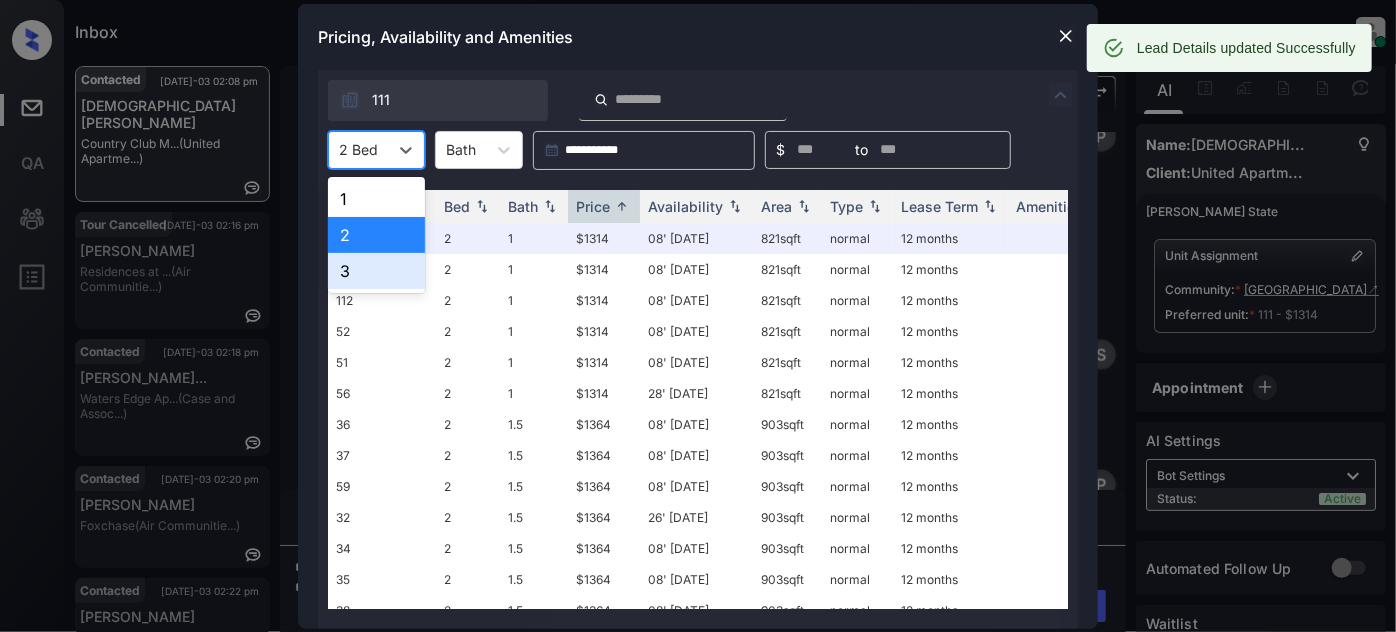 click on "3" at bounding box center (376, 271) 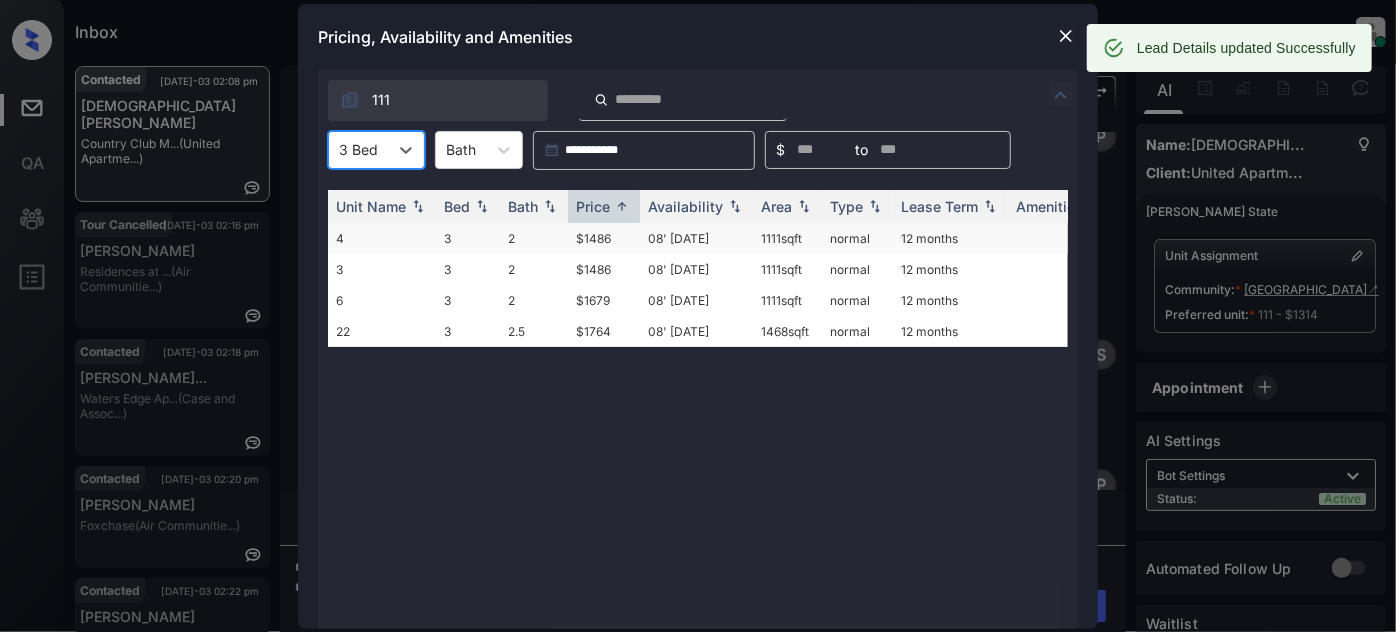 click on "08' May 25" at bounding box center [696, 238] 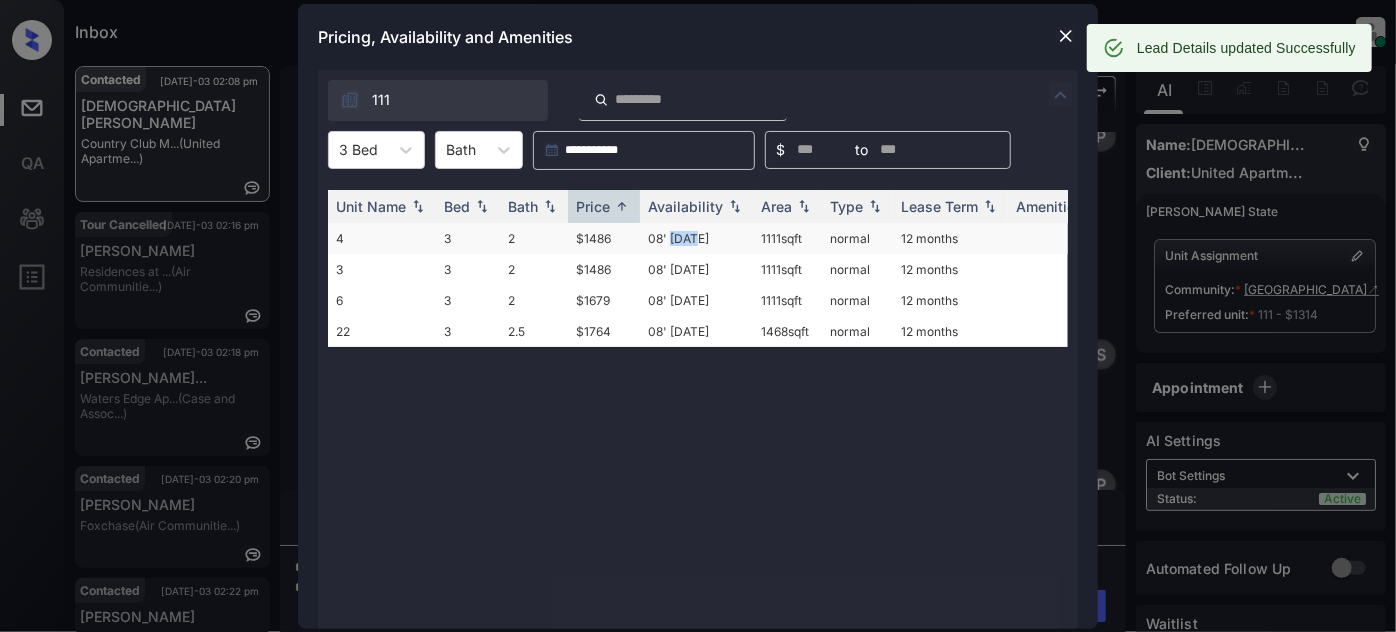 click on "08' May 25" at bounding box center [696, 238] 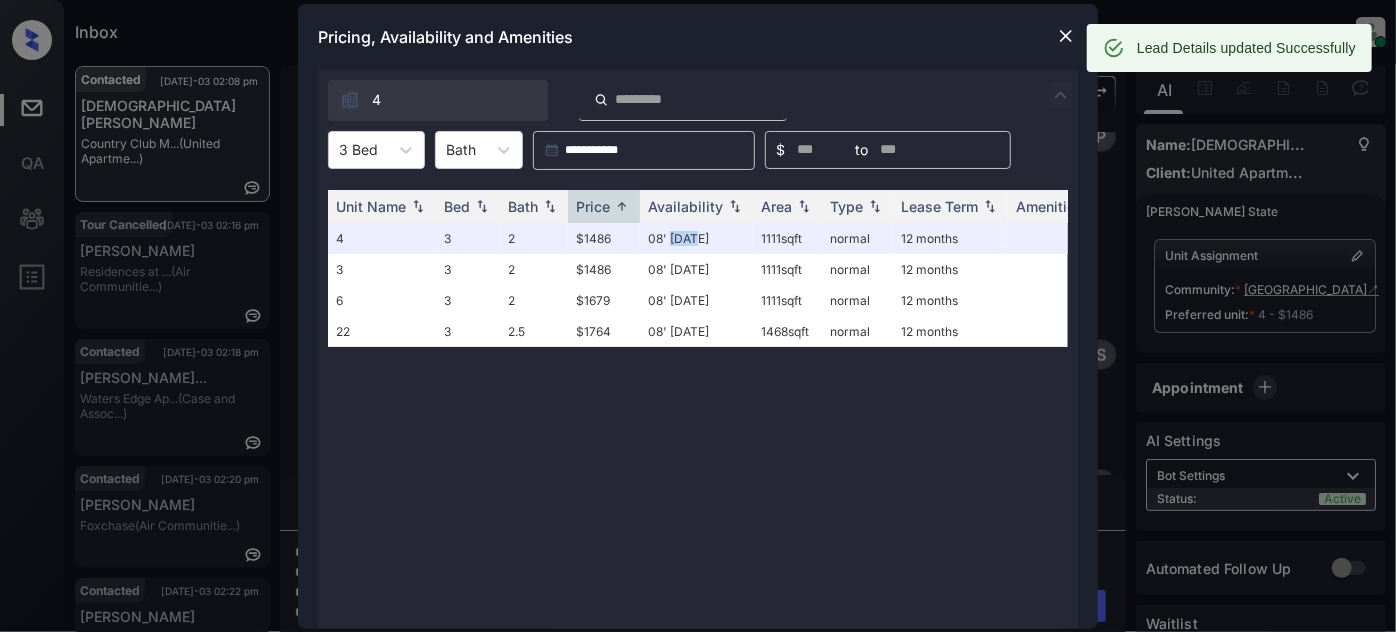 click at bounding box center (1066, 36) 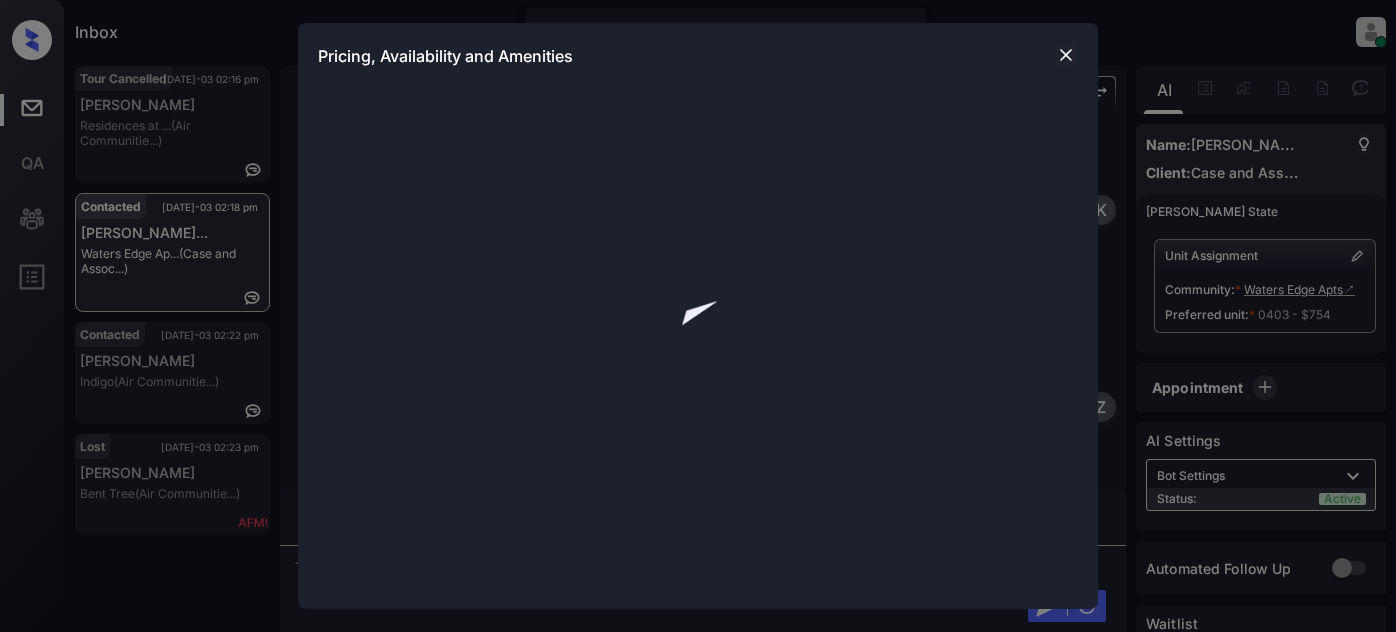 scroll, scrollTop: 0, scrollLeft: 0, axis: both 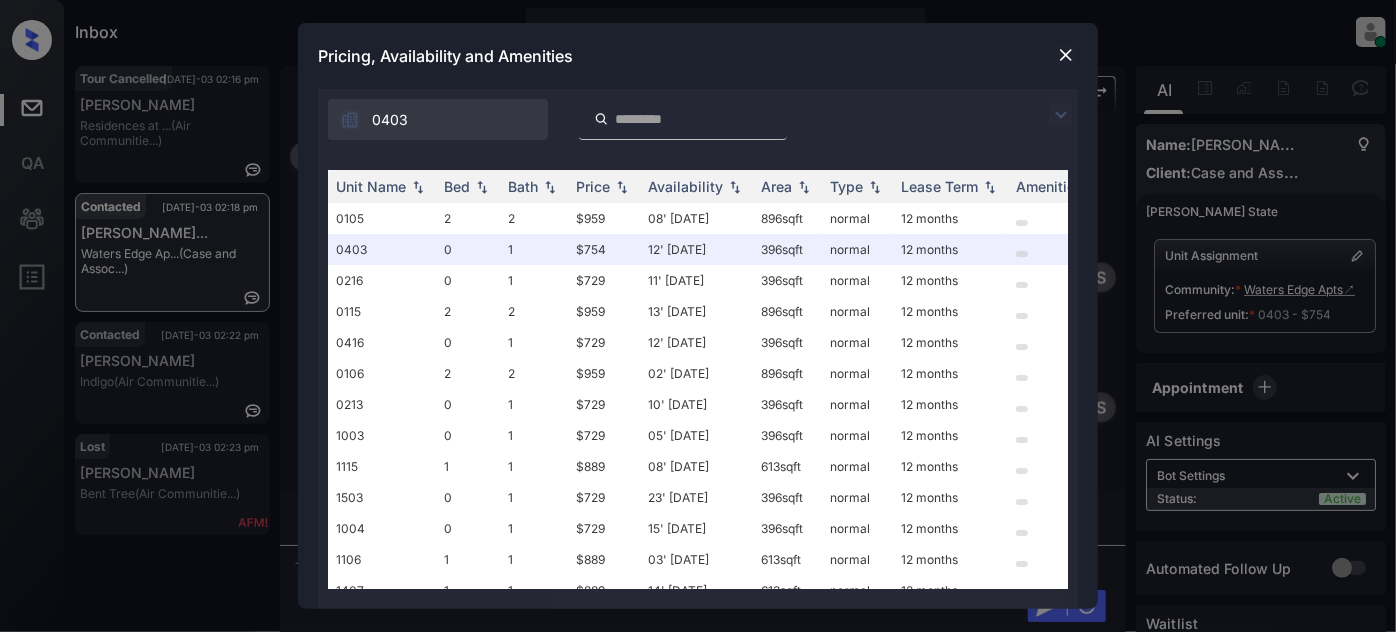 click at bounding box center [1061, 115] 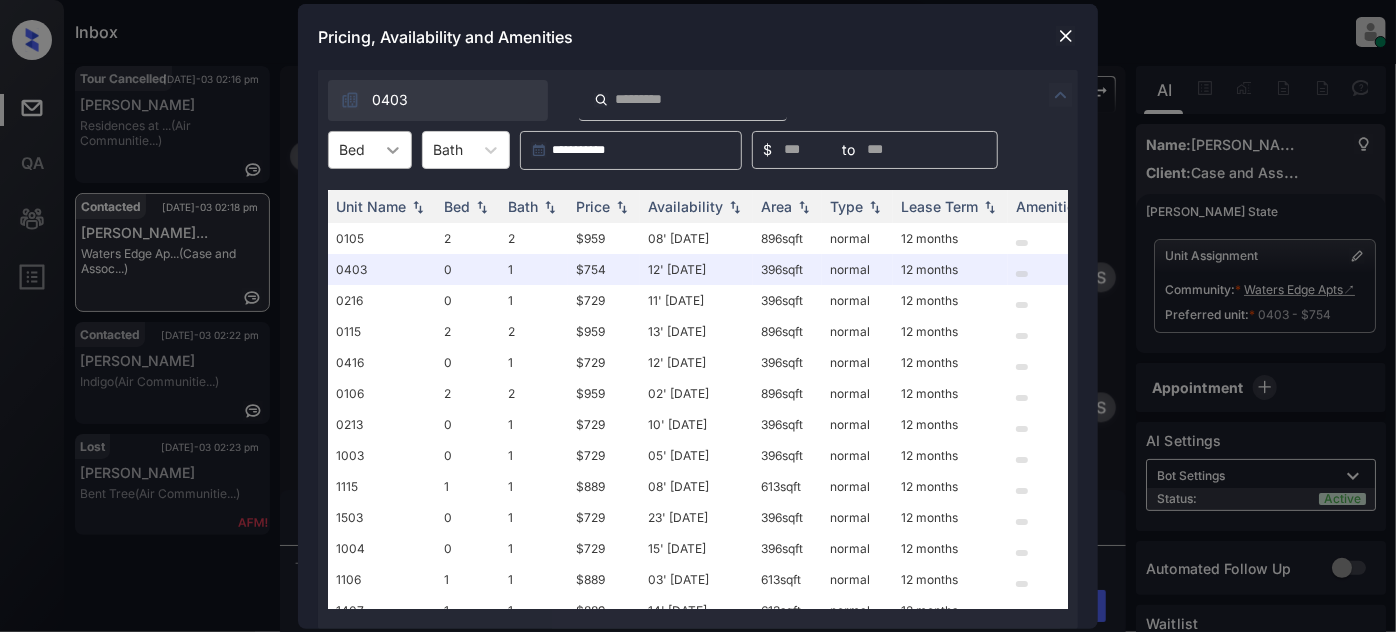 click on "**********" at bounding box center (698, 150) 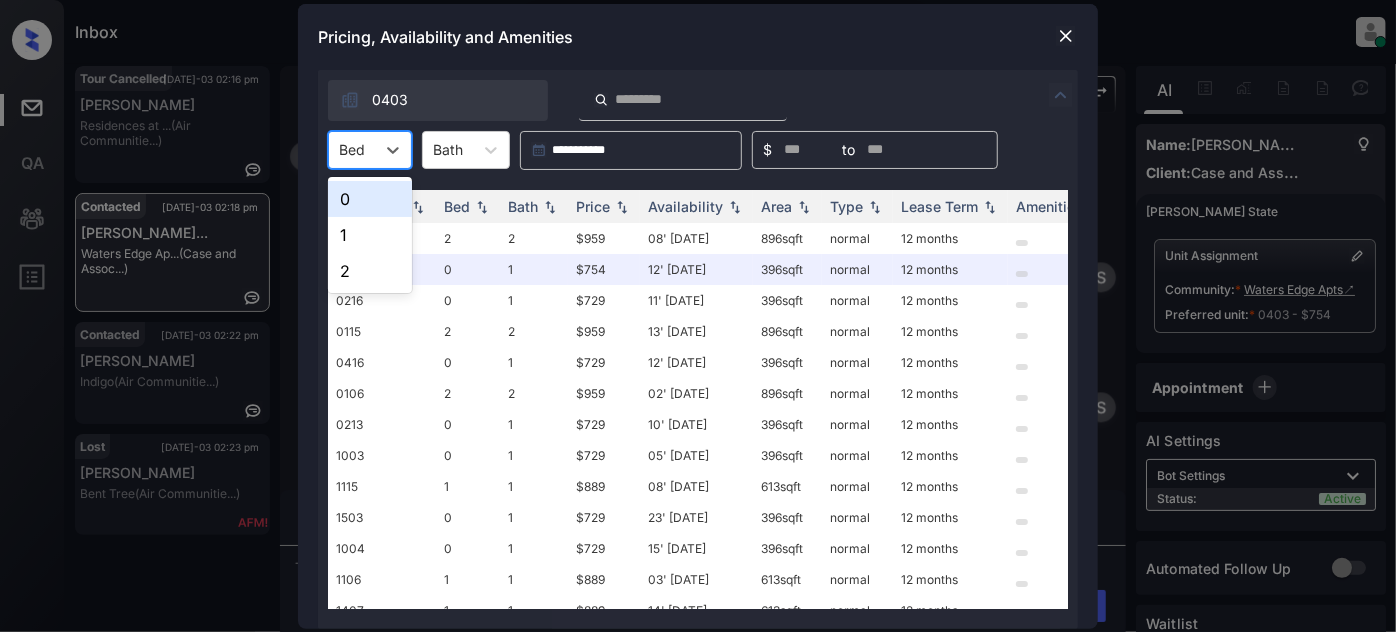 click on "0" at bounding box center [370, 199] 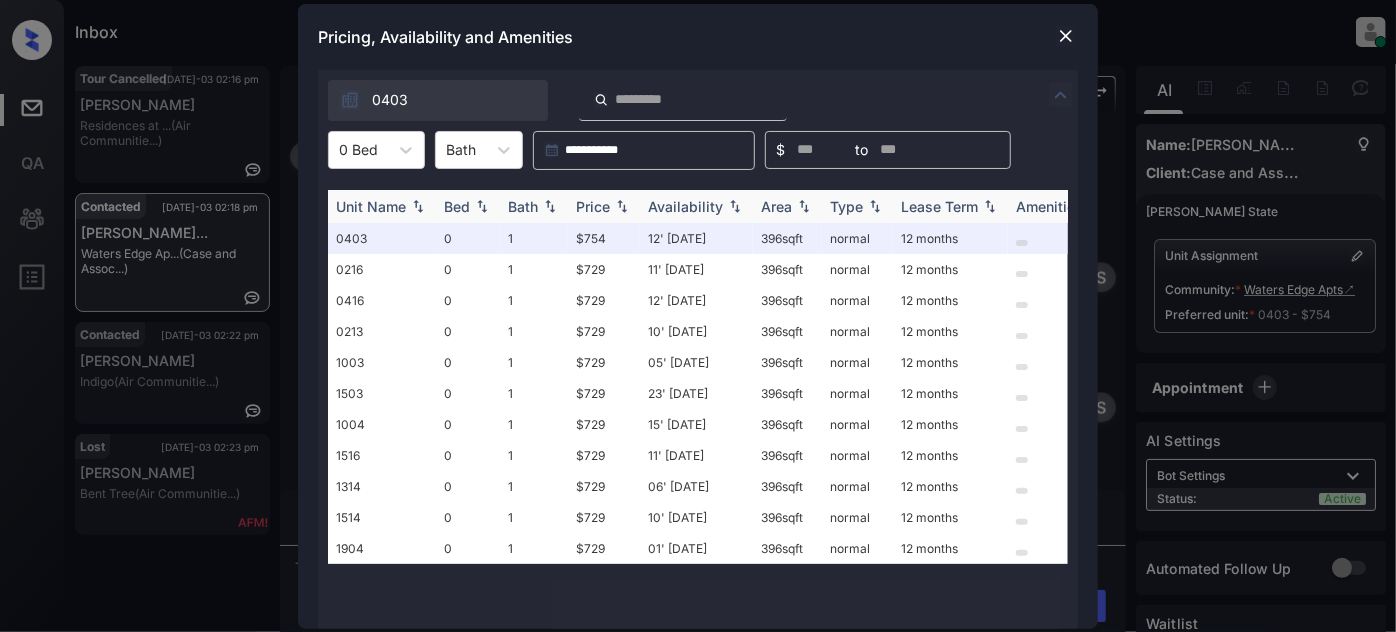 click on "Price" at bounding box center [593, 206] 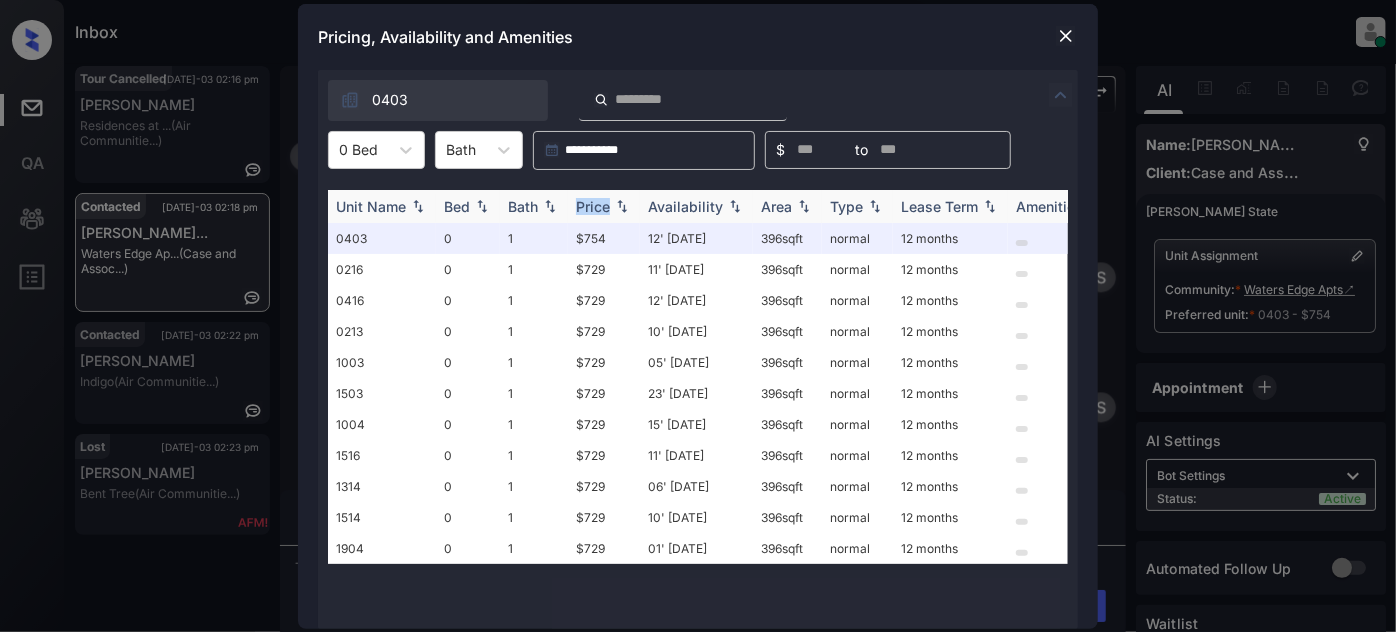 click on "Price" at bounding box center [593, 206] 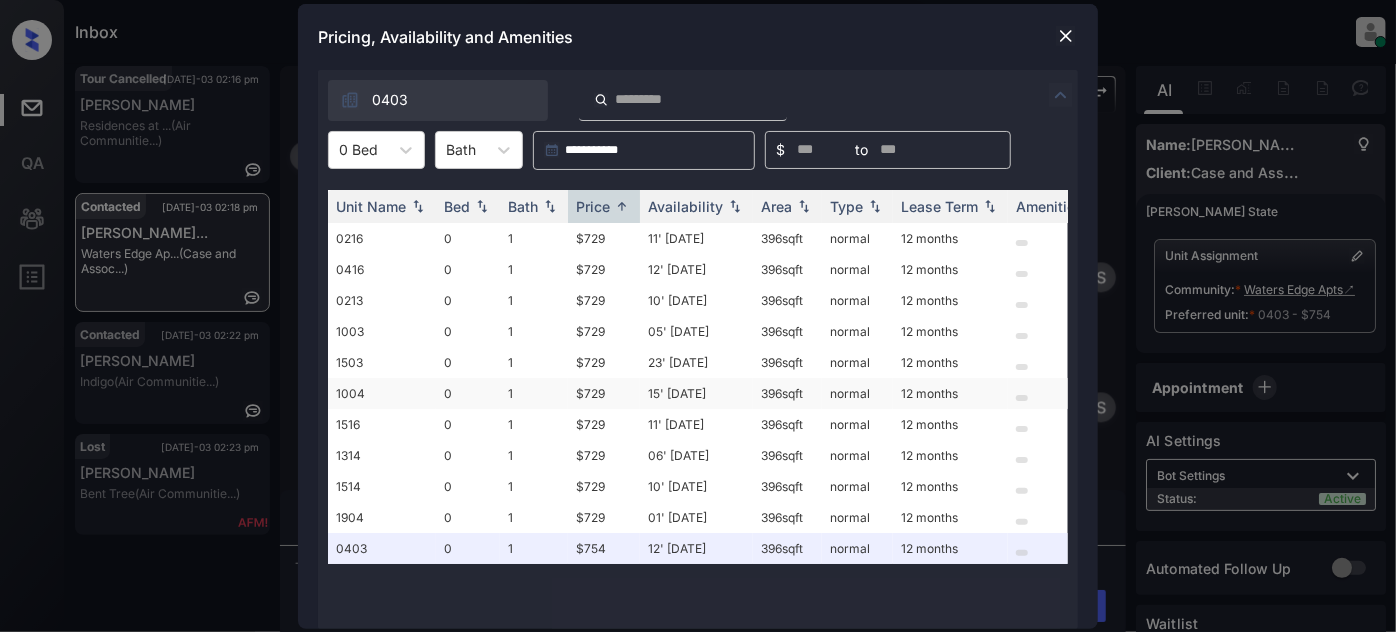 click on "15' May 25" at bounding box center [696, 393] 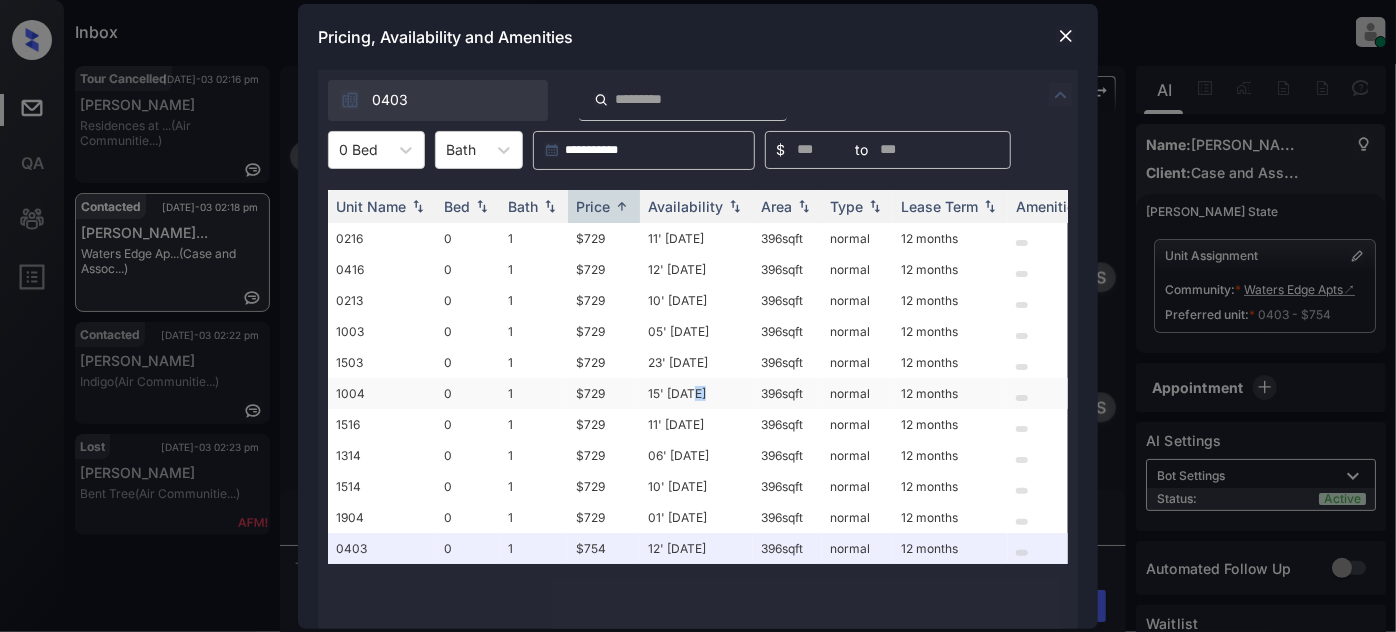 click on "15' May 25" at bounding box center (696, 393) 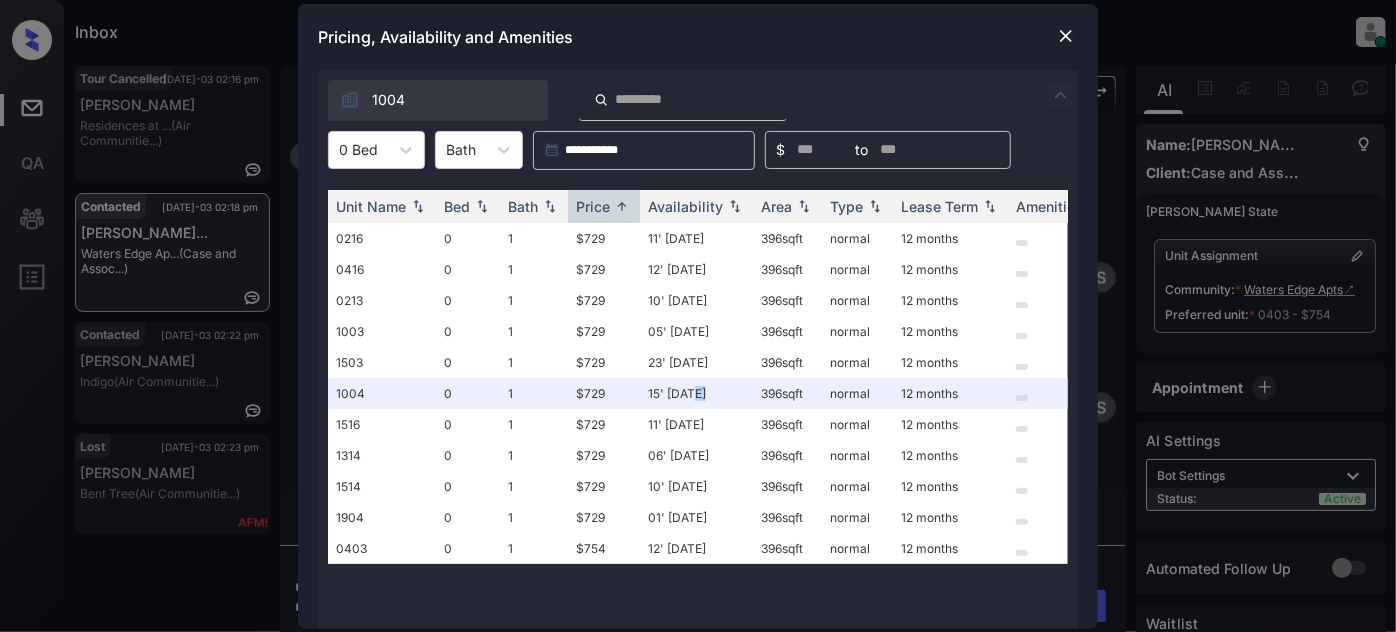 click at bounding box center [1066, 36] 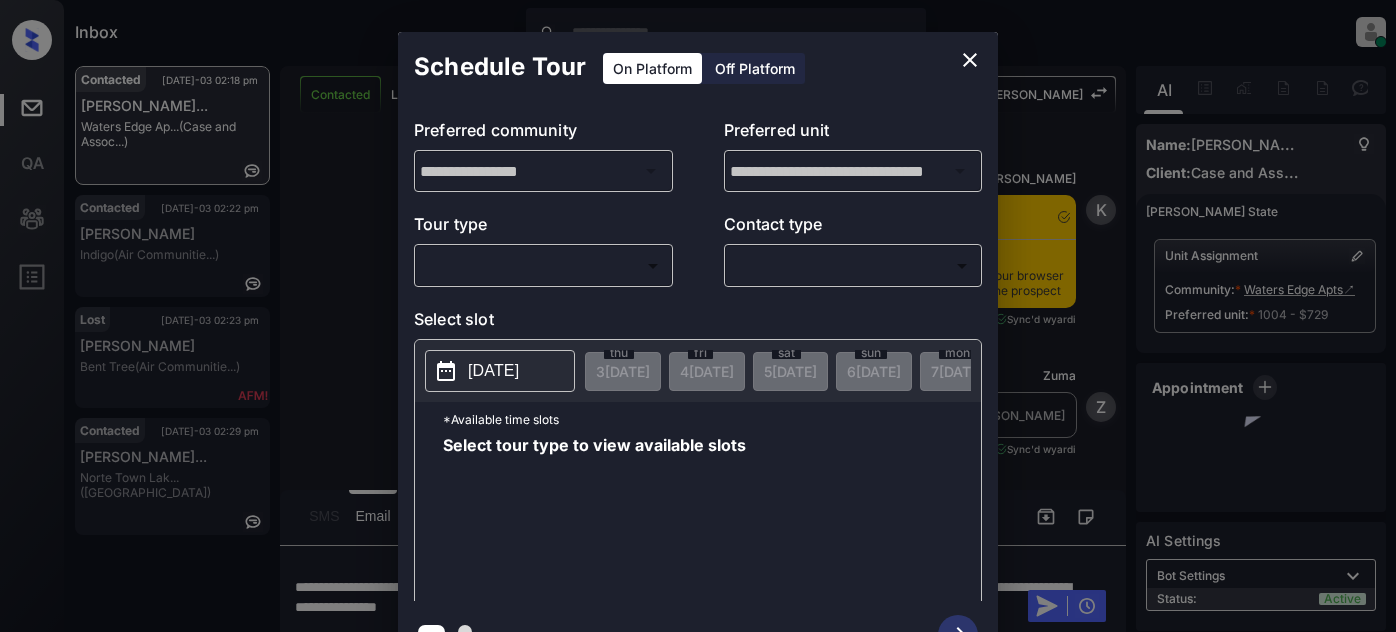 scroll, scrollTop: 0, scrollLeft: 0, axis: both 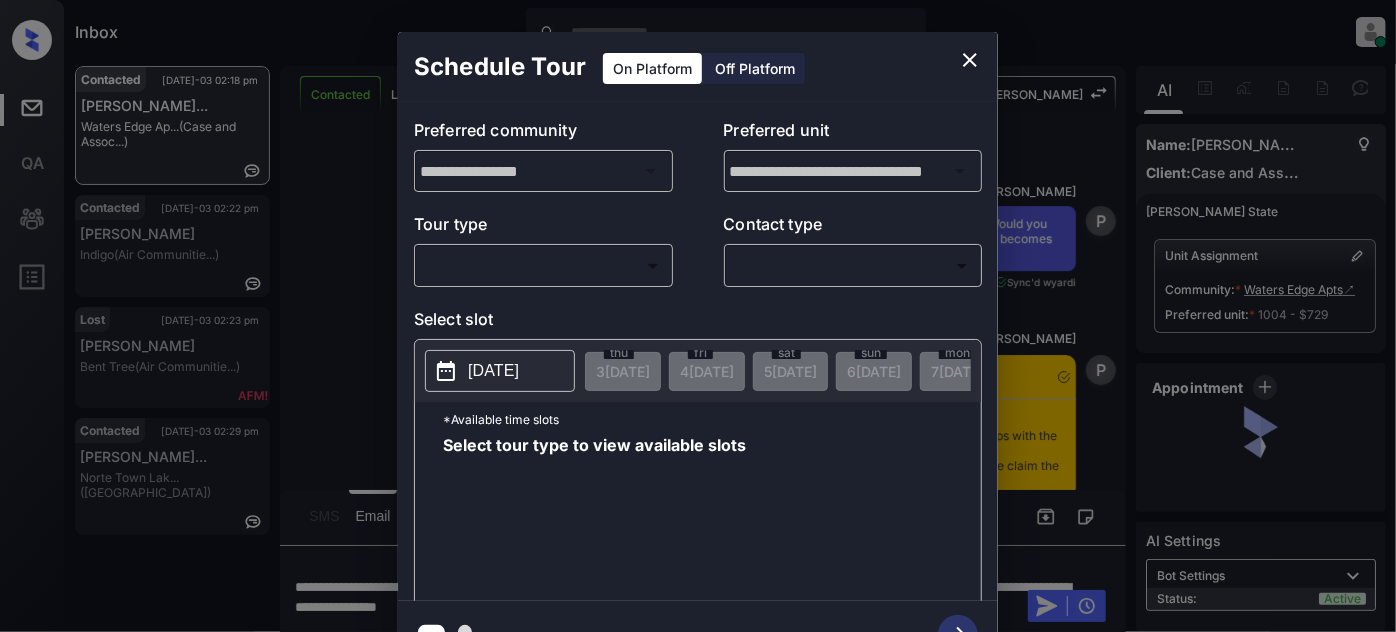 click on "Tour type" at bounding box center [543, 228] 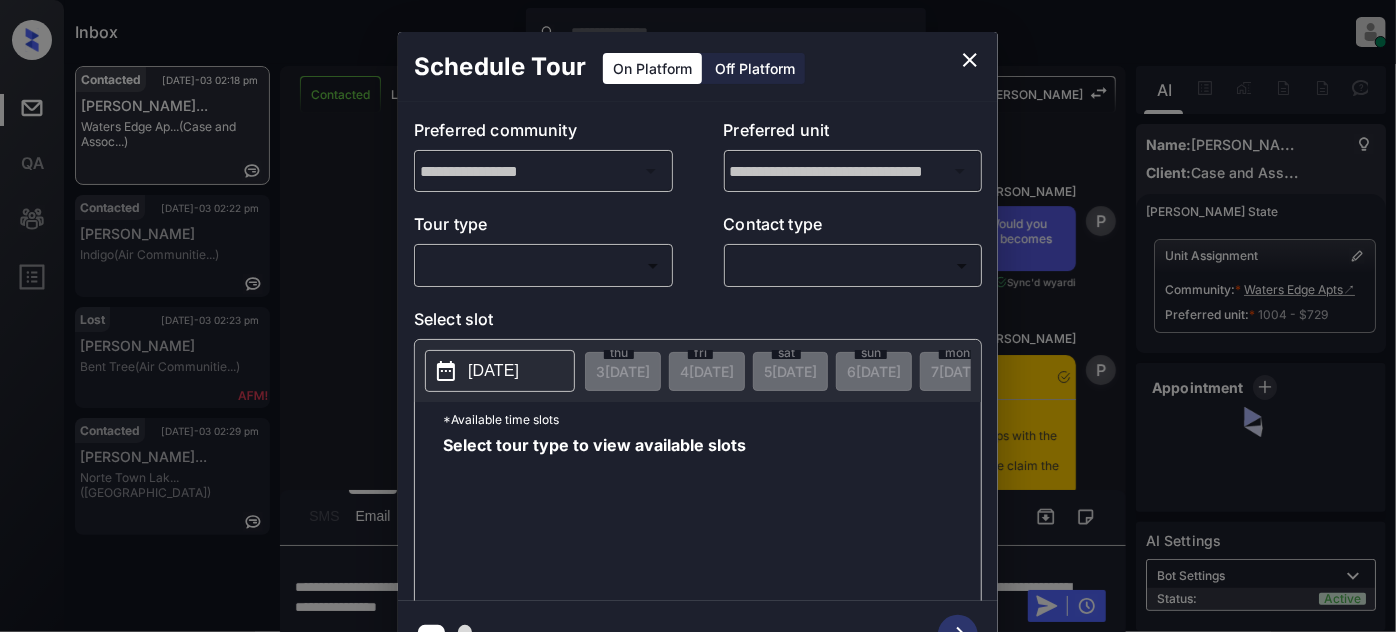 click on "Inbox Juan Carlos Manantan Online Set yourself   offline Set yourself   on break Profile Switch to  light  mode Sign out Contacted Jul-03 02:18 pm   Brianna Lee Se... Waters Edge Ap...  (Case and Assoc...) Contacted Jul-03 02:22 pm   Pakiza Omar Indigo  (Air Communitie...) Lost Jul-03 02:23 pm   Gideon Cripps Bent Tree  (Air Communitie...) Contacted Jul-03 02:29 pm   Claire Rothaup... Norte Town Lak...  (Fairfield) Contacted Lost Lead Sentiment: Angry Upon sliding the acknowledgement:  Lead will move to lost stage. * ​ SMS and call option will be set to opt out. AFM will be turned off for the lead. Kelsey New Message Kelsey Notes Note: https://conversation.getzuma.com/6860845a60ac1c6fa49d1379 - Paste this link into your browser to view Kelsey’s conversation with the prospect Jun 28, 2025 05:10 pm  Sync'd w  yardi K New Message Zuma Lead transferred to leasing agent: kelsey Jun 28, 2025 05:10 pm  Sync'd w  yardi Z New Message Agent Lead created via leadPoller in Inbound stage. Jun 28, 2025 05:10 pm A Agent" at bounding box center (698, 316) 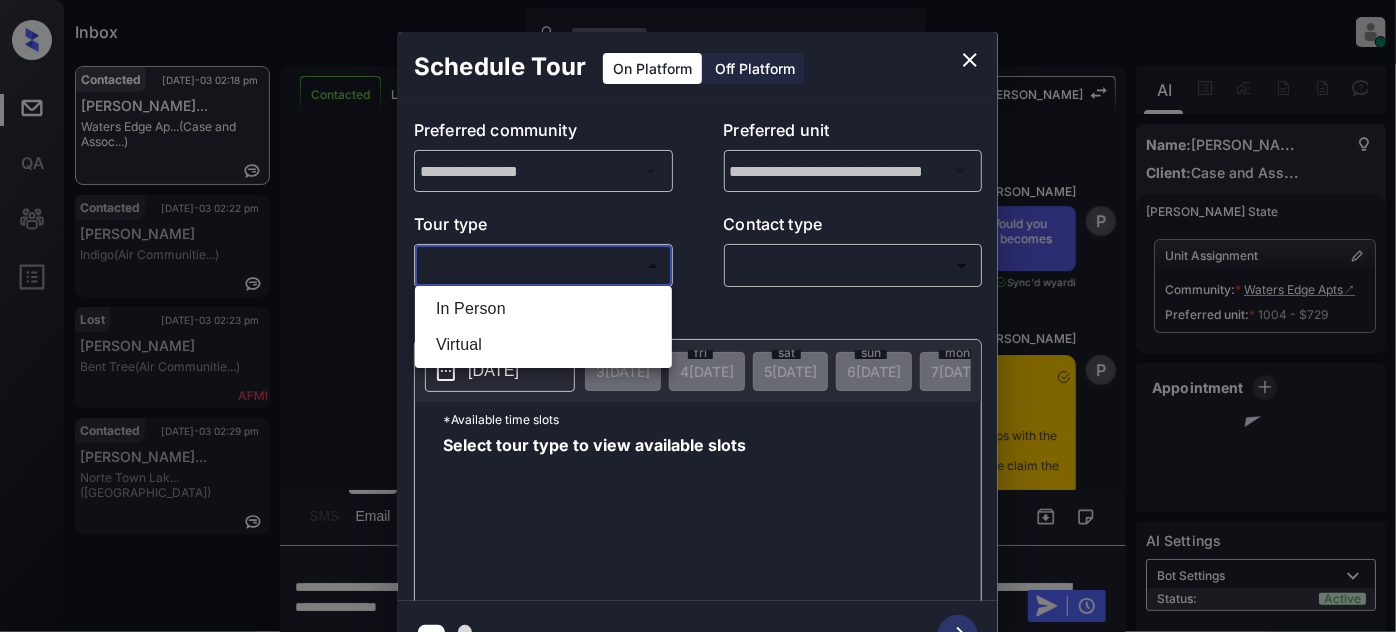 click on "In Person" at bounding box center [543, 309] 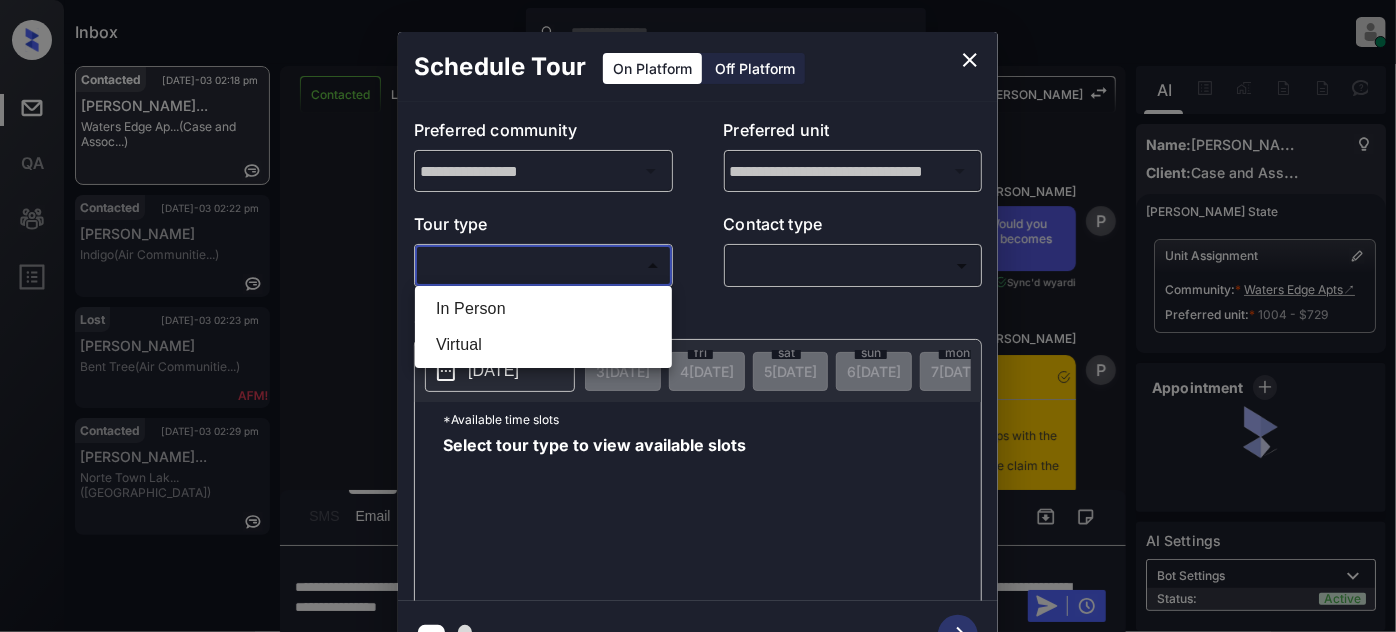 type on "********" 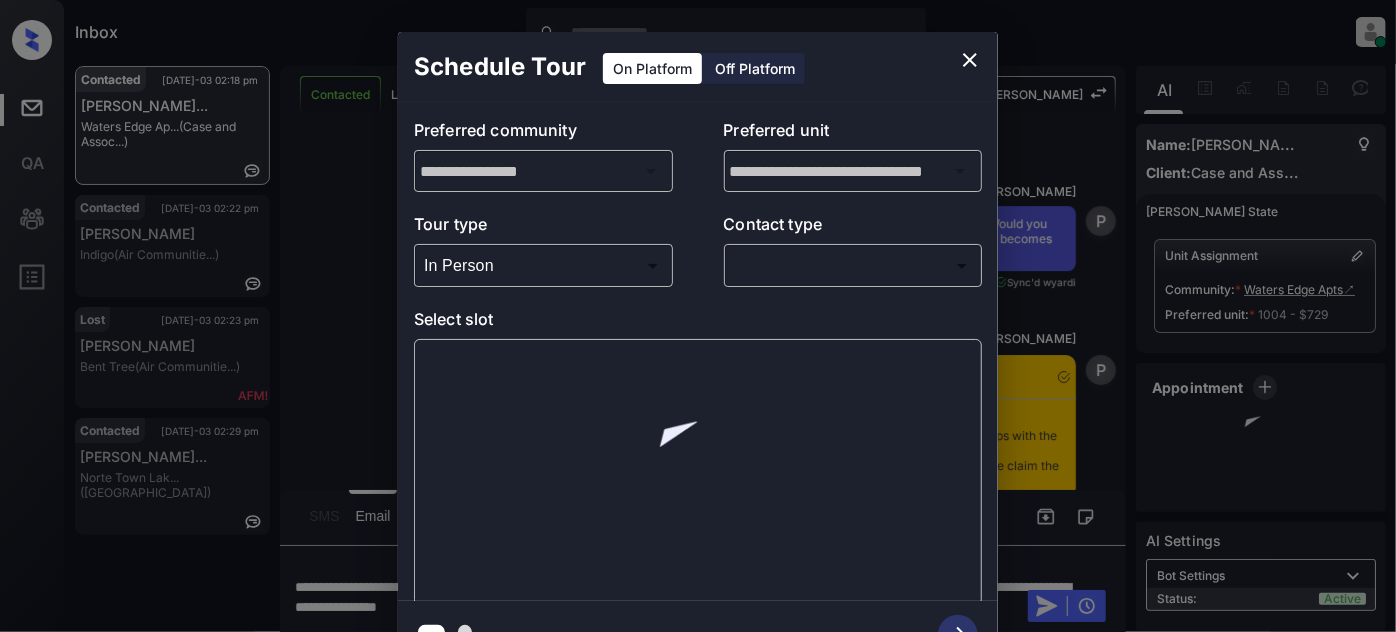 click on "Inbox Juan Carlos Manantan Online Set yourself   offline Set yourself   on break Profile Switch to  light  mode Sign out Contacted Jul-03 02:18 pm   Brianna Lee Se... Waters Edge Ap...  (Case and Assoc...) Contacted Jul-03 02:22 pm   Pakiza Omar Indigo  (Air Communitie...) Lost Jul-03 02:23 pm   Gideon Cripps Bent Tree  (Air Communitie...) Contacted Jul-03 02:29 pm   Claire Rothaup... Norte Town Lak...  (Fairfield) Contacted Lost Lead Sentiment: Angry Upon sliding the acknowledgement:  Lead will move to lost stage. * ​ SMS and call option will be set to opt out. AFM will be turned off for the lead. Kelsey New Message Kelsey Notes Note: https://conversation.getzuma.com/6860845a60ac1c6fa49d1379 - Paste this link into your browser to view Kelsey’s conversation with the prospect Jun 28, 2025 05:10 pm  Sync'd w  yardi K New Message Zuma Lead transferred to leasing agent: kelsey Jun 28, 2025 05:10 pm  Sync'd w  yardi Z New Message Agent Lead created via leadPoller in Inbound stage. Jun 28, 2025 05:10 pm A Agent" at bounding box center (698, 316) 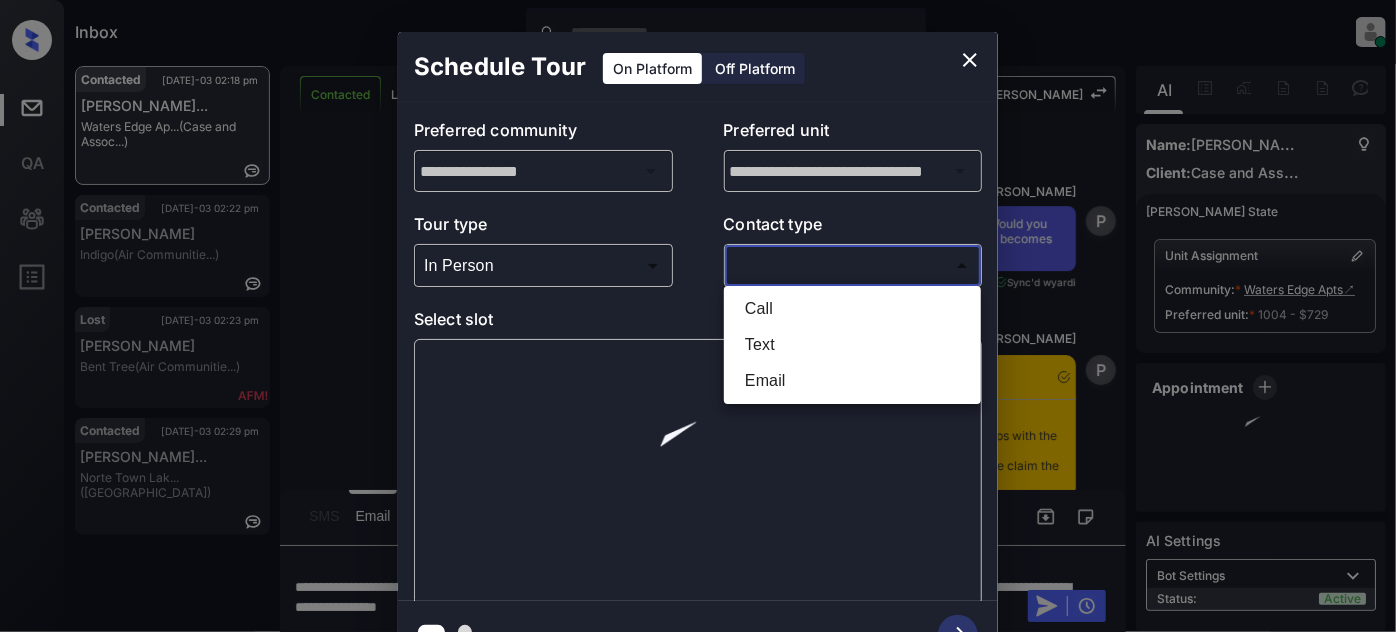 click on "Text" at bounding box center [852, 345] 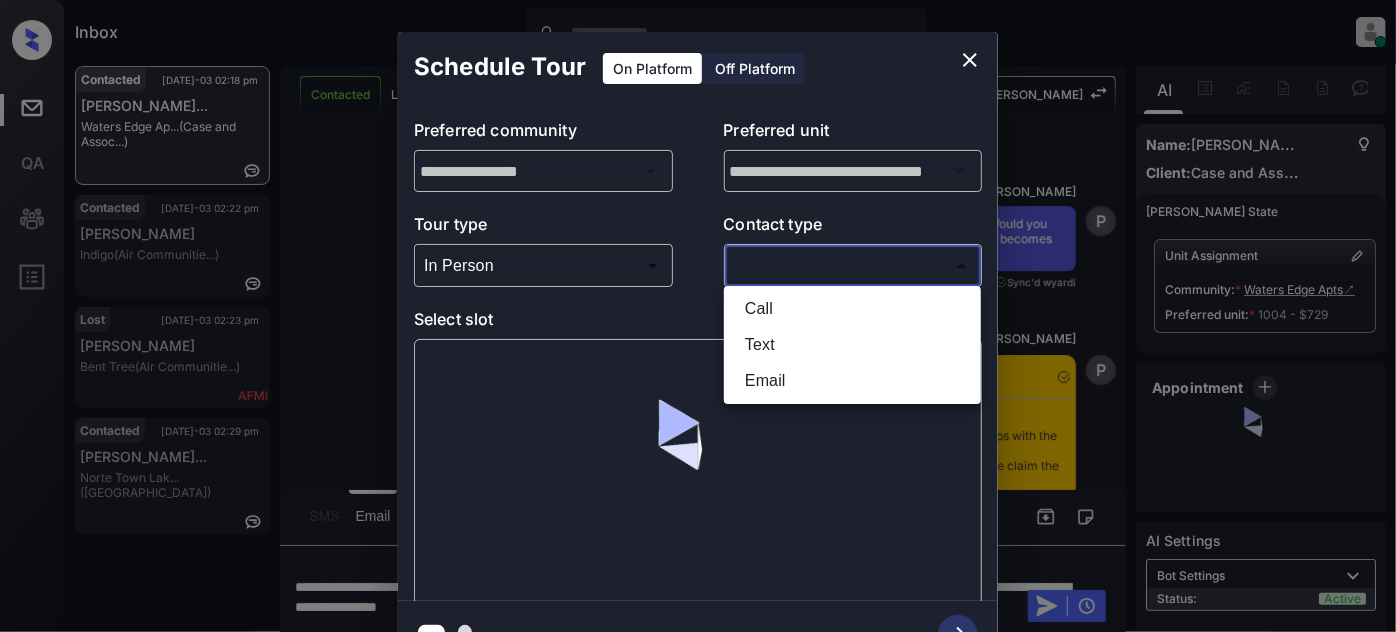 type on "****" 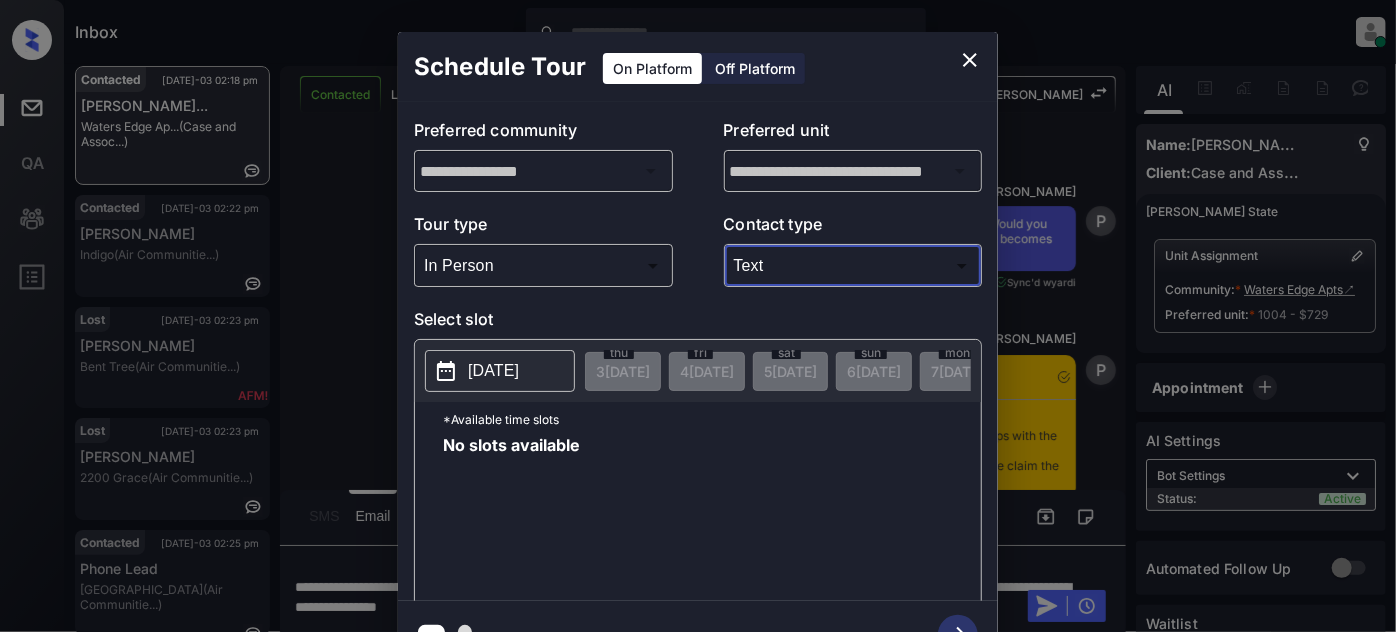 click on "2025-07-03" at bounding box center (493, 371) 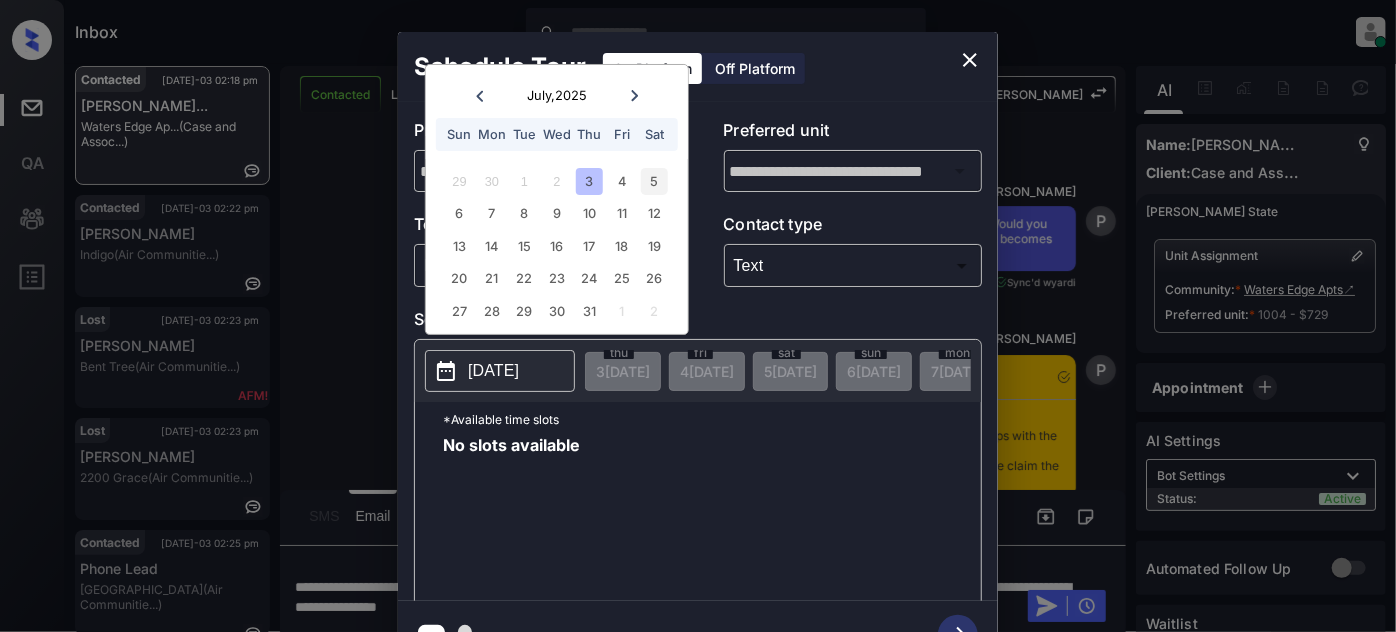 click on "5" at bounding box center [654, 181] 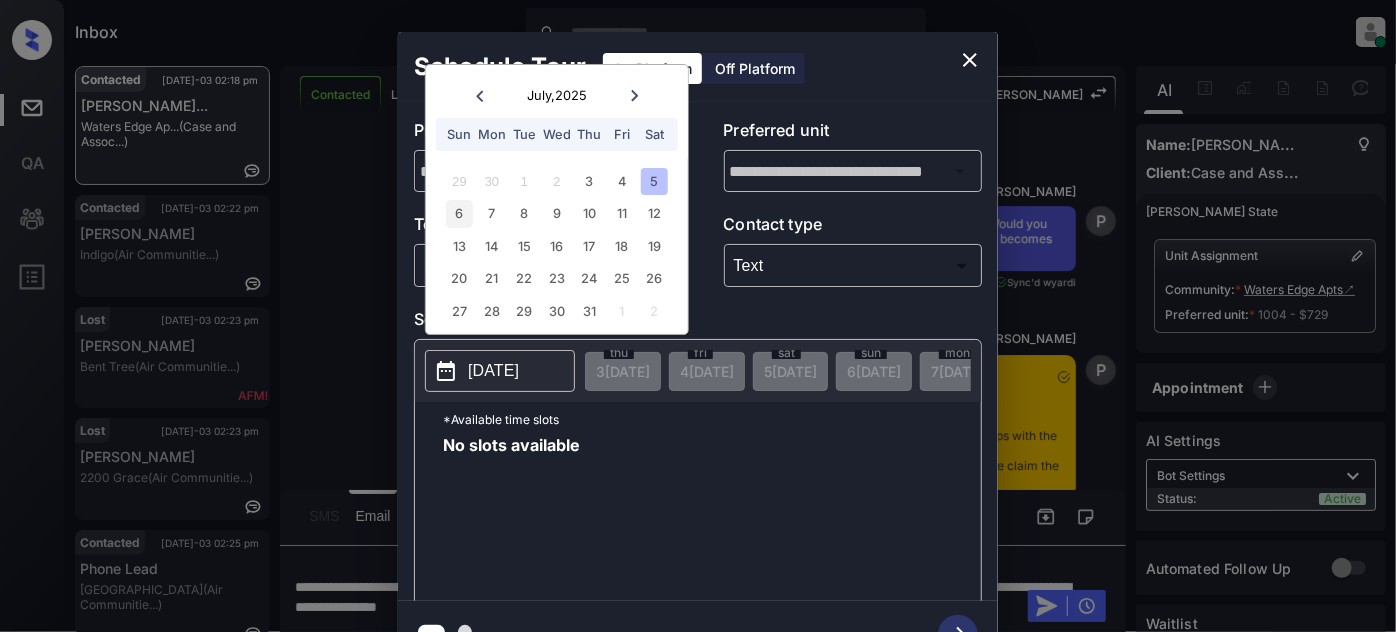 click on "6" at bounding box center (459, 213) 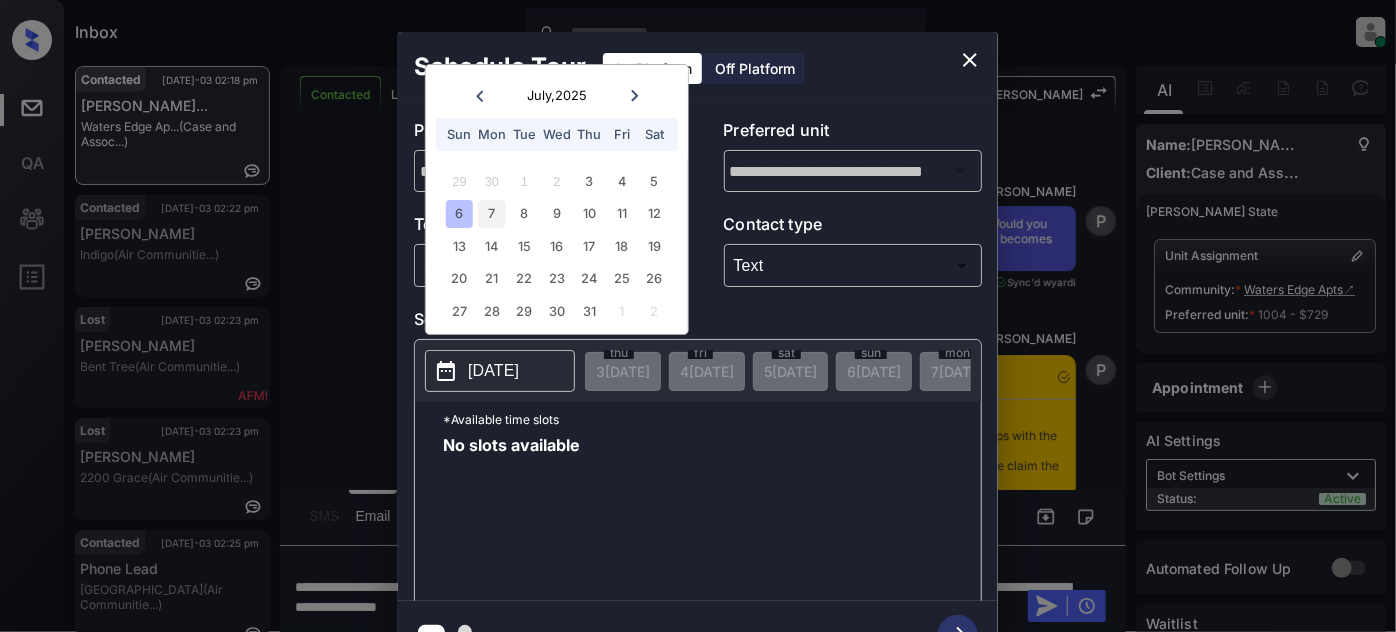 click on "7" at bounding box center (491, 213) 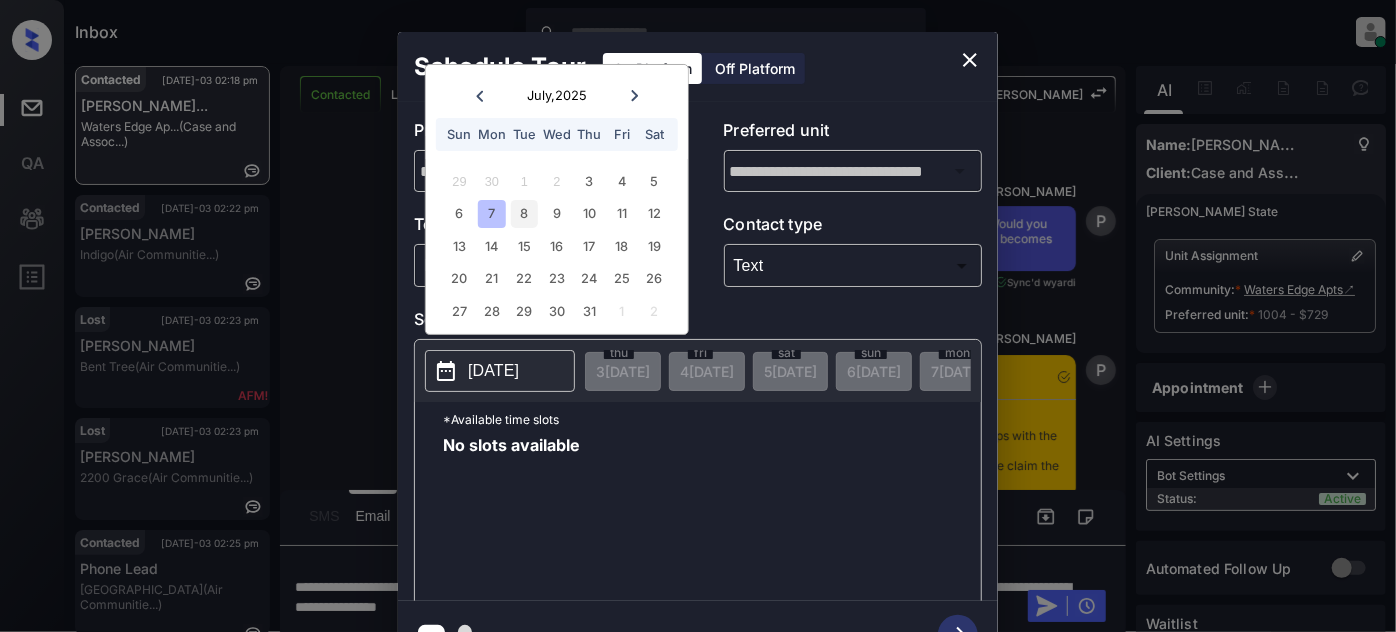 click on "8" at bounding box center (524, 213) 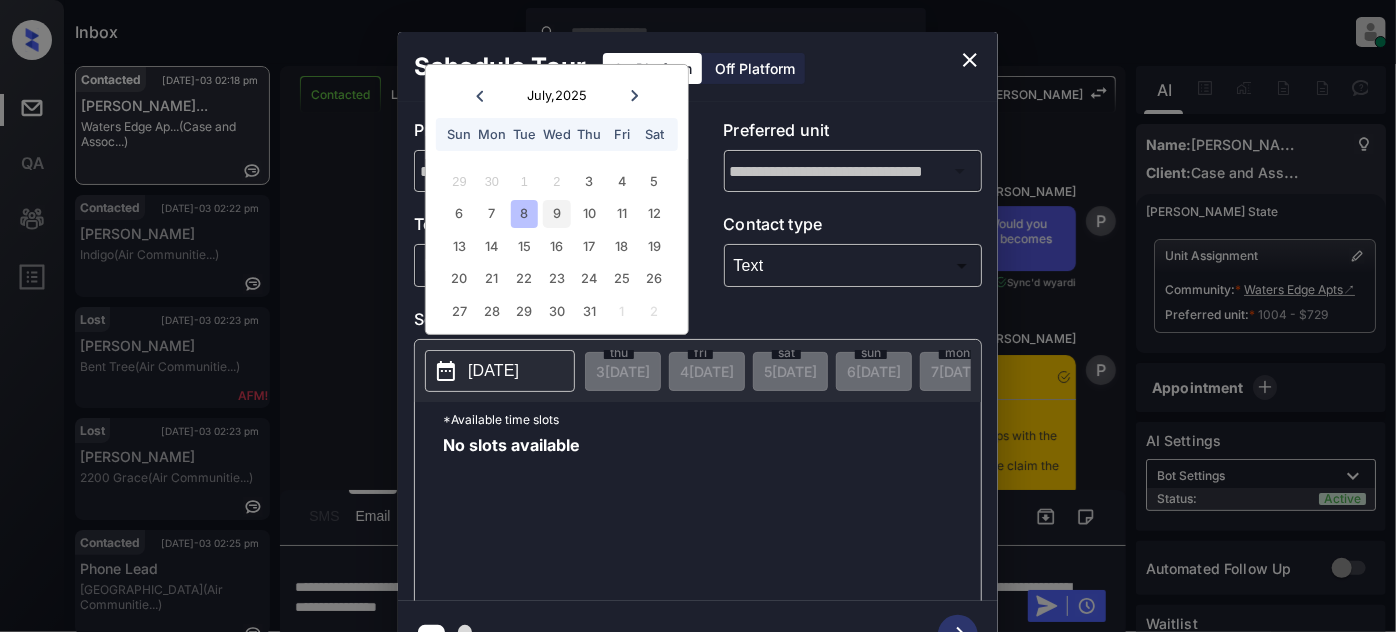 click on "9" at bounding box center [556, 213] 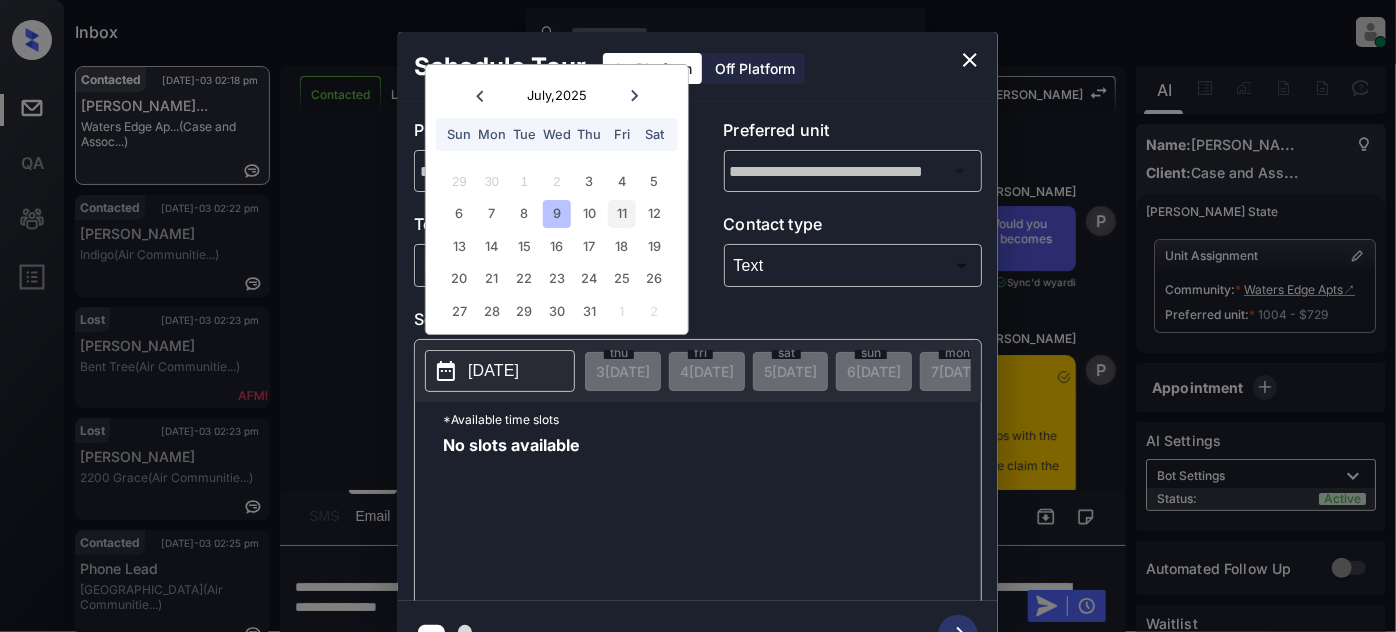 drag, startPoint x: 581, startPoint y: 216, endPoint x: 608, endPoint y: 218, distance: 27.073973 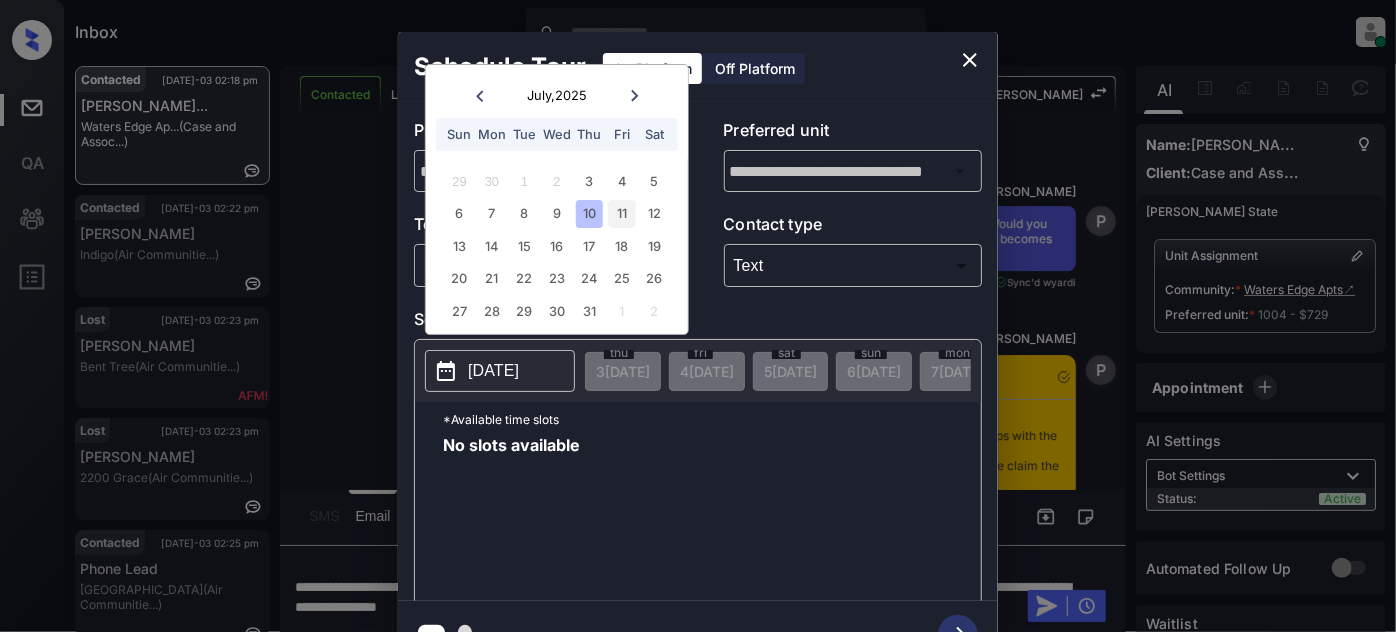 click on "11" at bounding box center [621, 213] 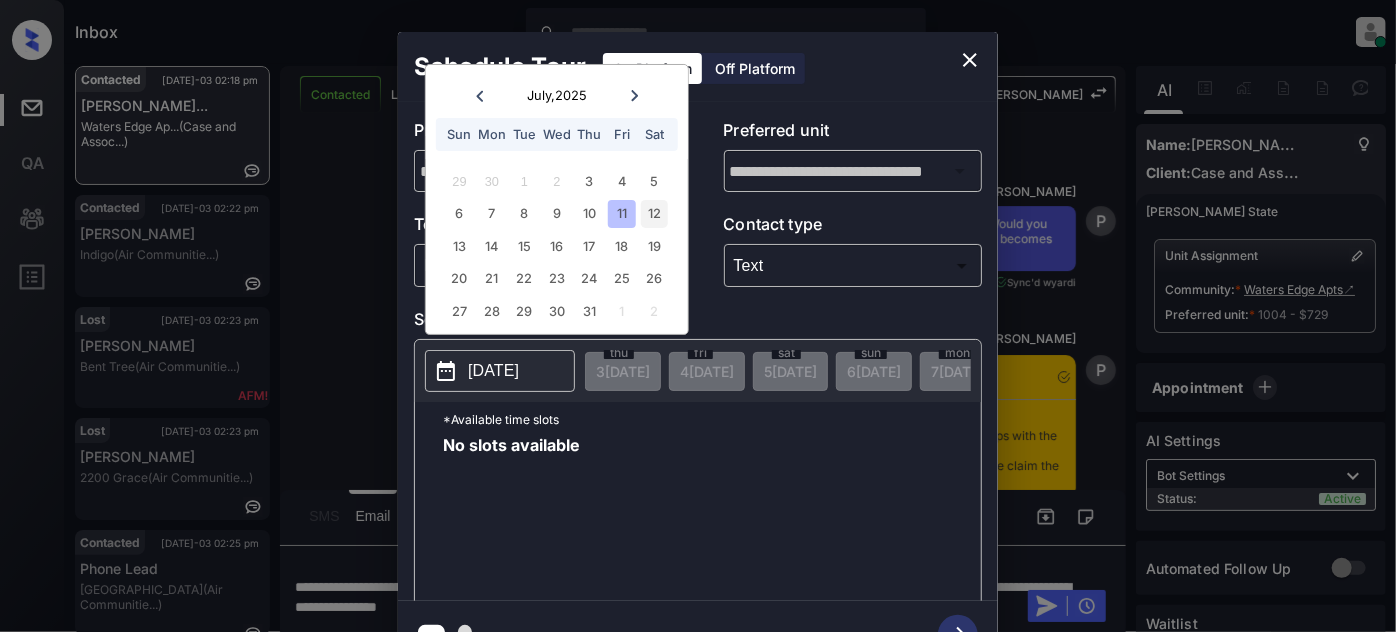 click on "12" at bounding box center (654, 213) 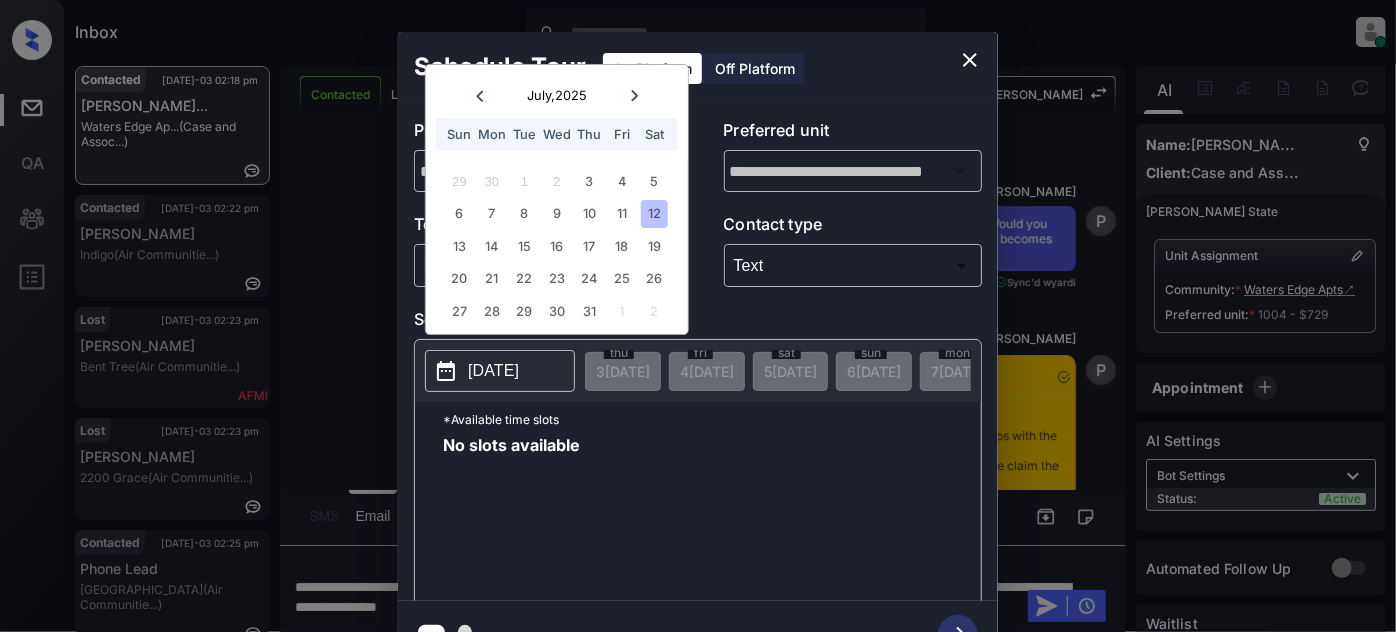 click at bounding box center [970, 60] 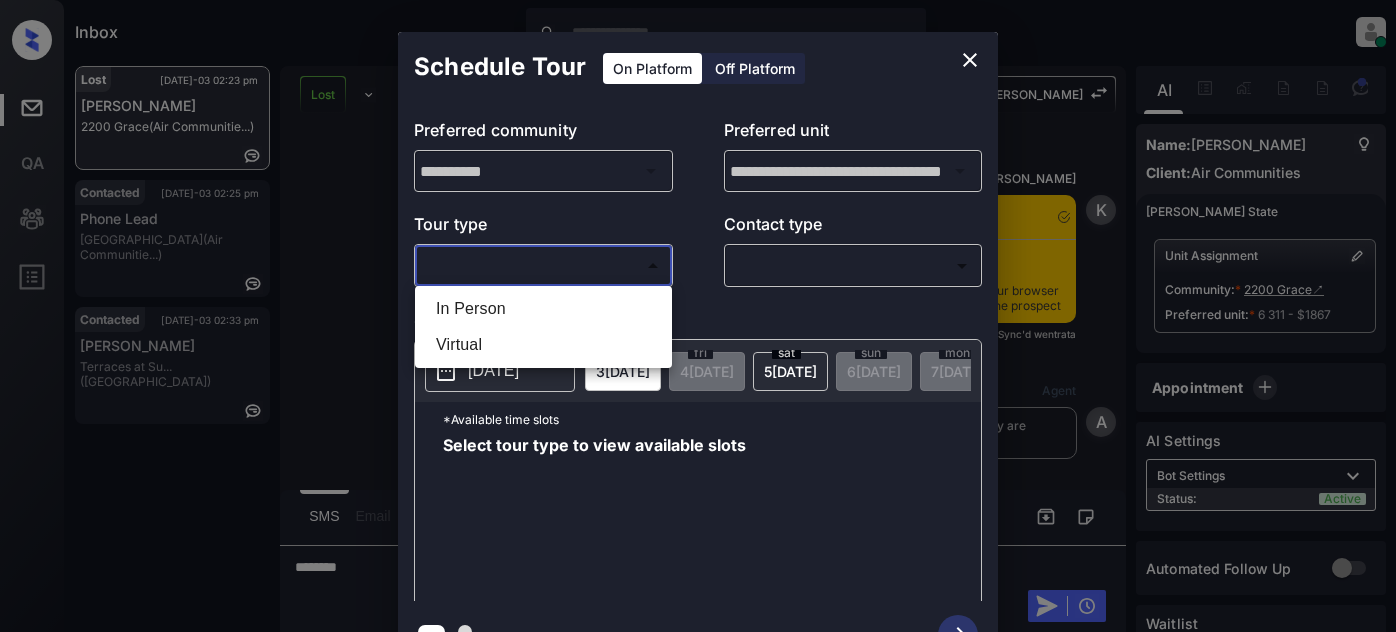 scroll, scrollTop: 0, scrollLeft: 0, axis: both 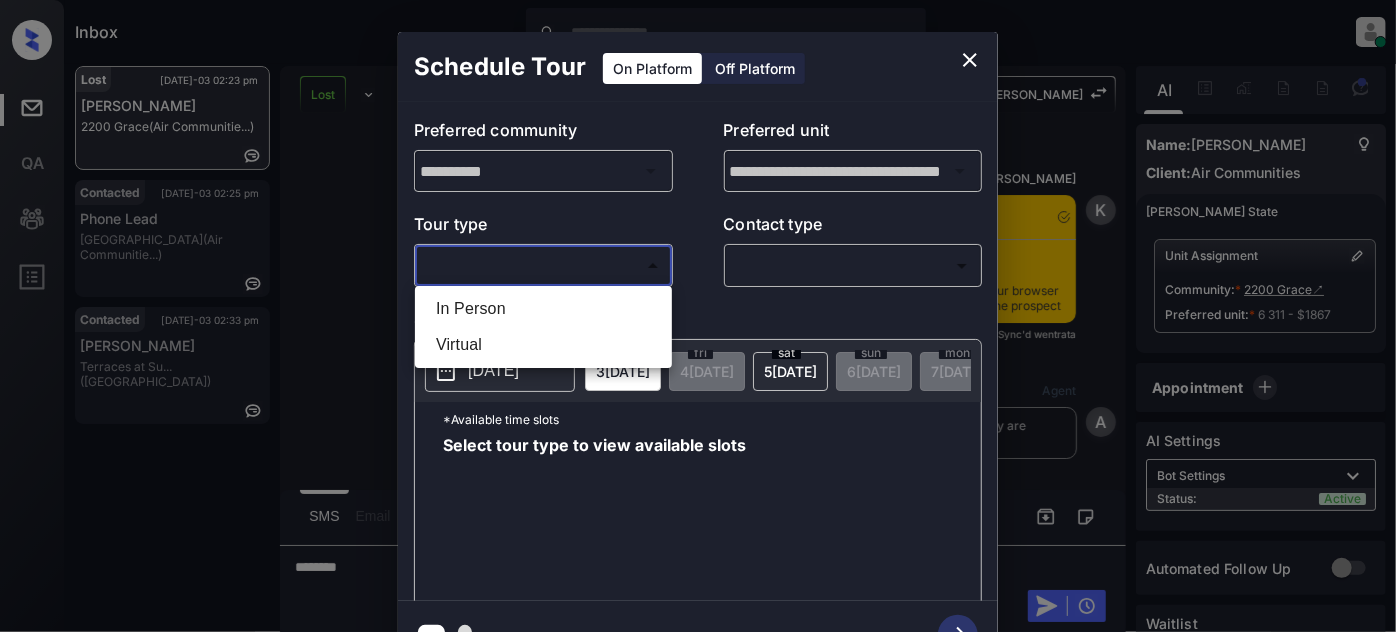 click on "In Person" at bounding box center (543, 309) 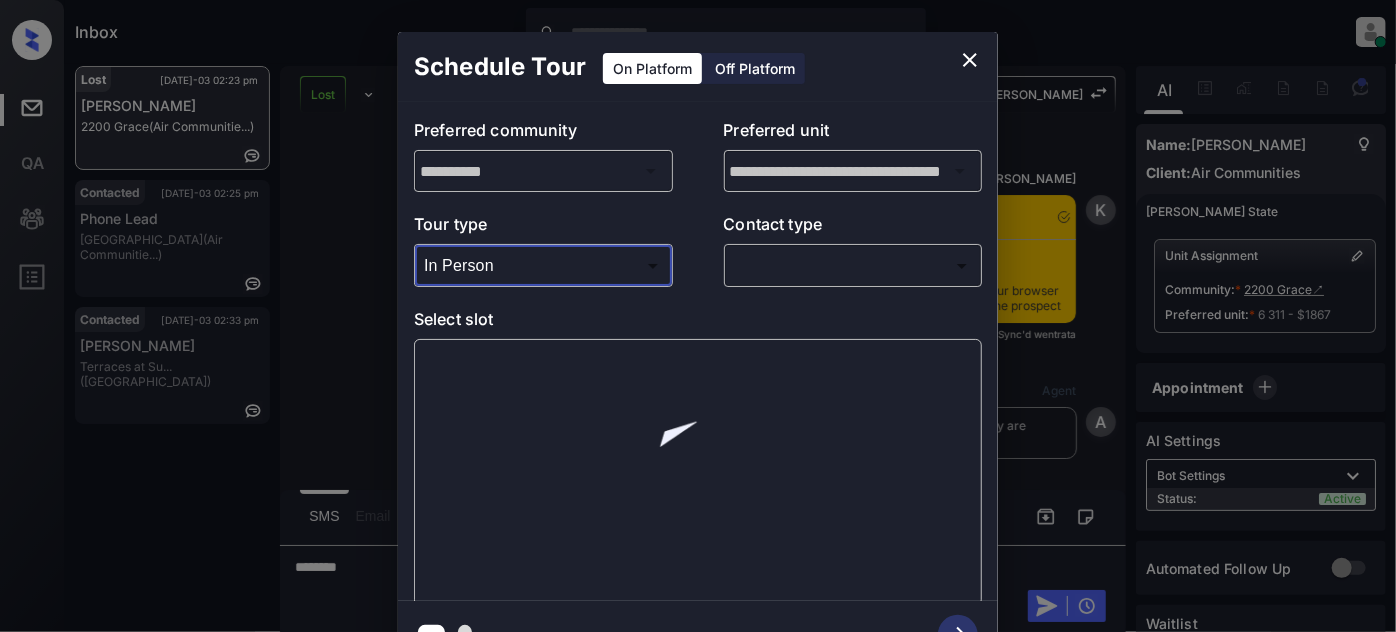 scroll, scrollTop: 4634, scrollLeft: 0, axis: vertical 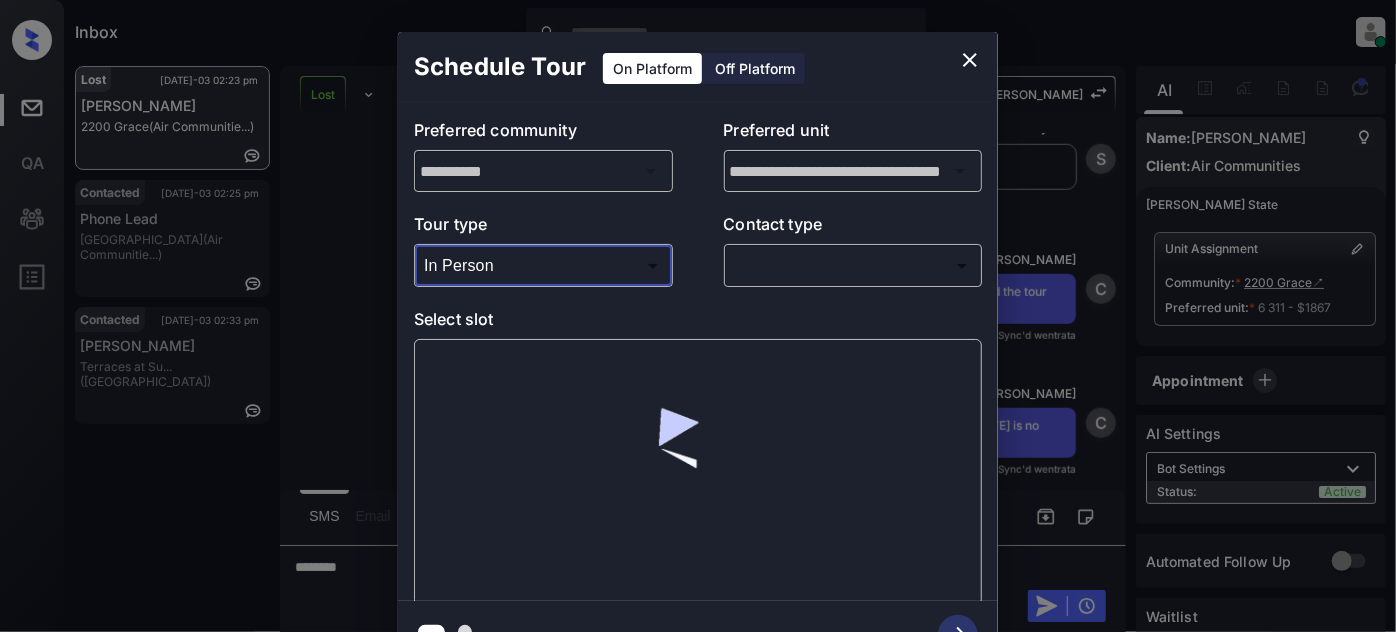 click on "Inbox [PERSON_NAME] Online Set yourself   offline Set yourself   on break Profile Switch to  light  mode Sign out Lost [DATE]-03 02:23 pm   [PERSON_NAME] 2200 [PERSON_NAME]  (Air Communitie...) Contacted [DATE]-03 02:25 pm   Phone Lead [GEOGRAPHIC_DATA]  (Air Communitie...) Contacted [DATE]-03 02:33 pm   [PERSON_NAME] Terraces at [GEOGRAPHIC_DATA]...  (Brookside) Lost Lead Sentiment: Angry Upon sliding the acknowledgement:  Lead will move to lost stage. * ​ SMS and call option will be set to opt out. AFM will be turned off for the lead. Kelsey New Message Kelsey Notes Note: <a href="[URL][DOMAIN_NAME]">[URL][DOMAIN_NAME]</a> - Paste this link into your browser to view [PERSON_NAME] conversation with the prospect [DATE] 12:11 pm  Sync'd w  entrata K New Message Agent Lead created because they indicated they are interested in leasing via Zuma IVR. [DATE] 12:11 pm A New Message [PERSON_NAME] [DATE] 12:11 pm K New Message Zuma [DATE] 12:11 pm Z Agent" at bounding box center [698, 316] 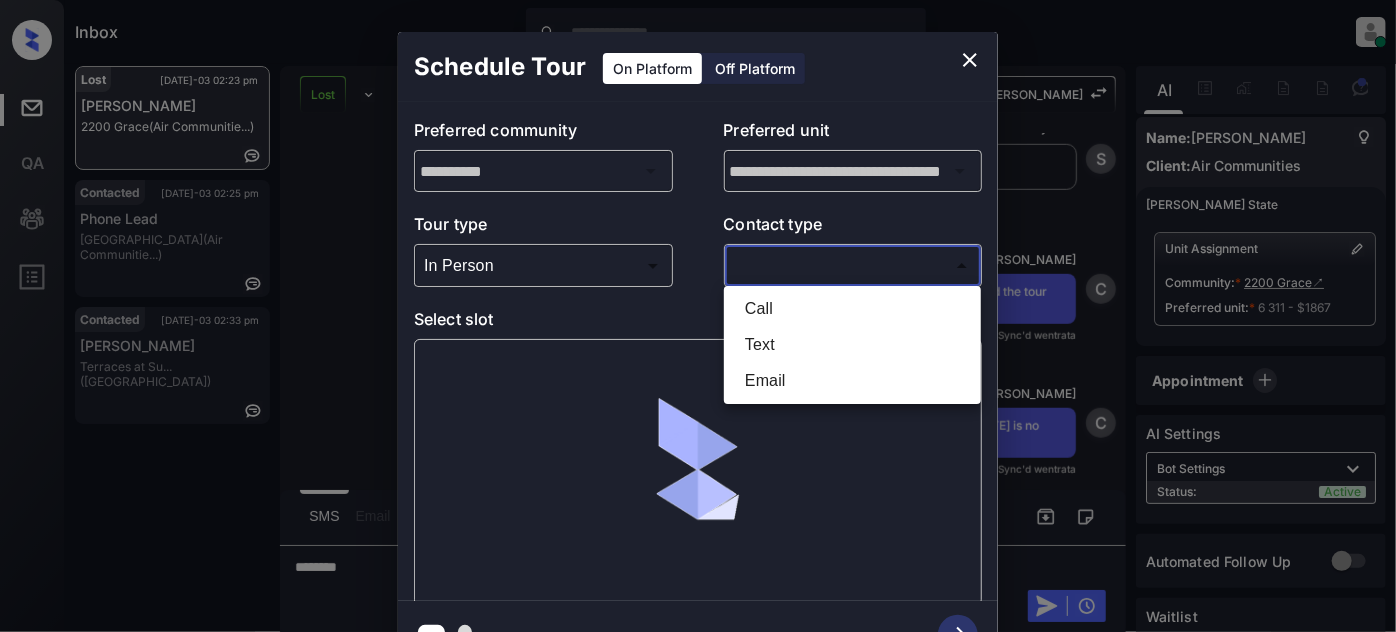 click on "Text" at bounding box center (852, 345) 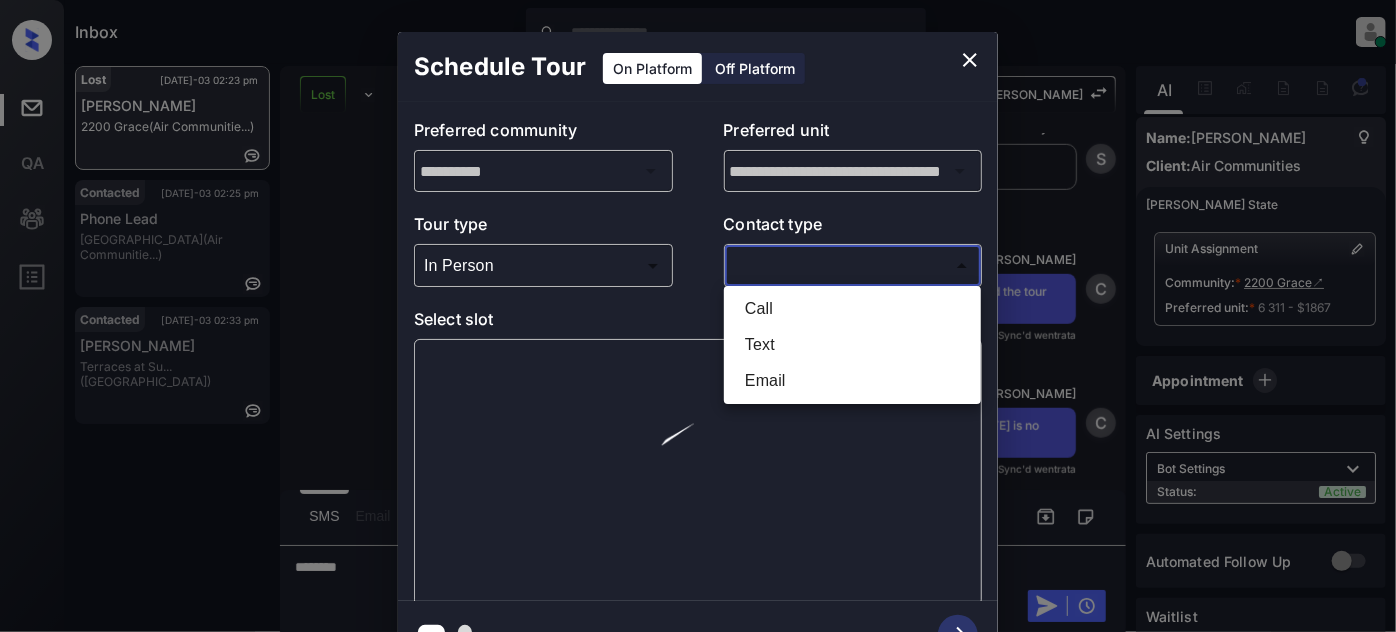 type on "****" 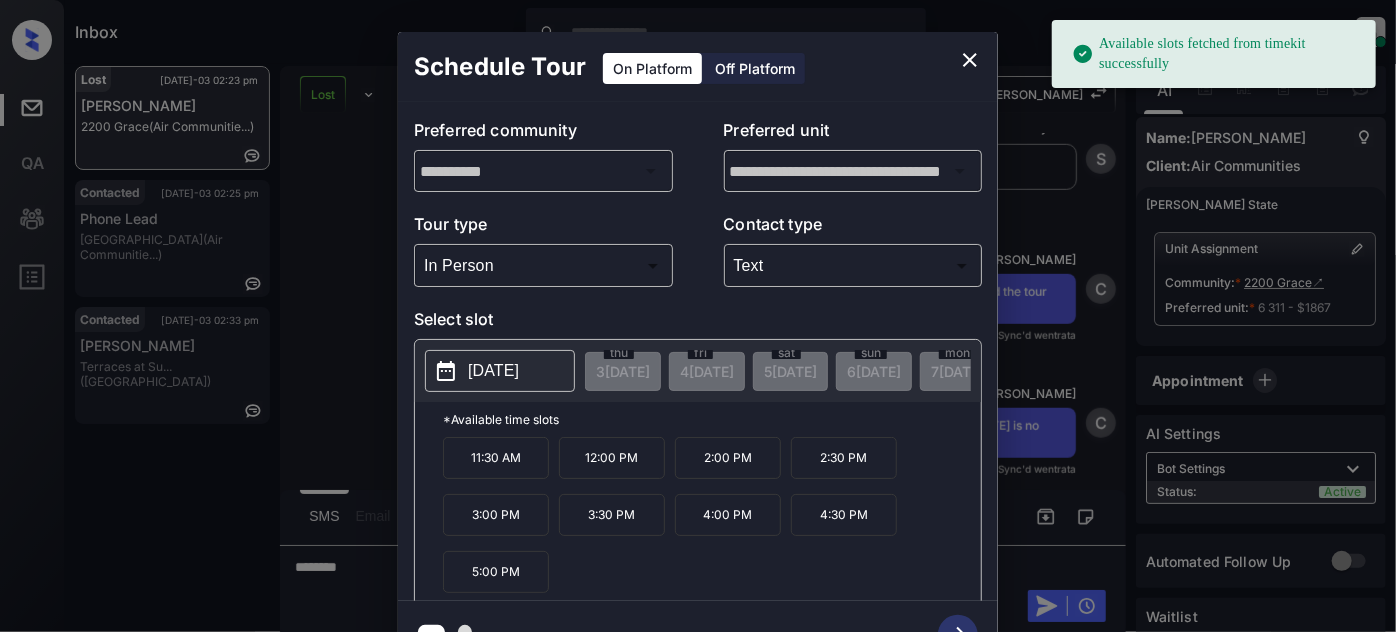 click on "2025-07-15" at bounding box center (493, 371) 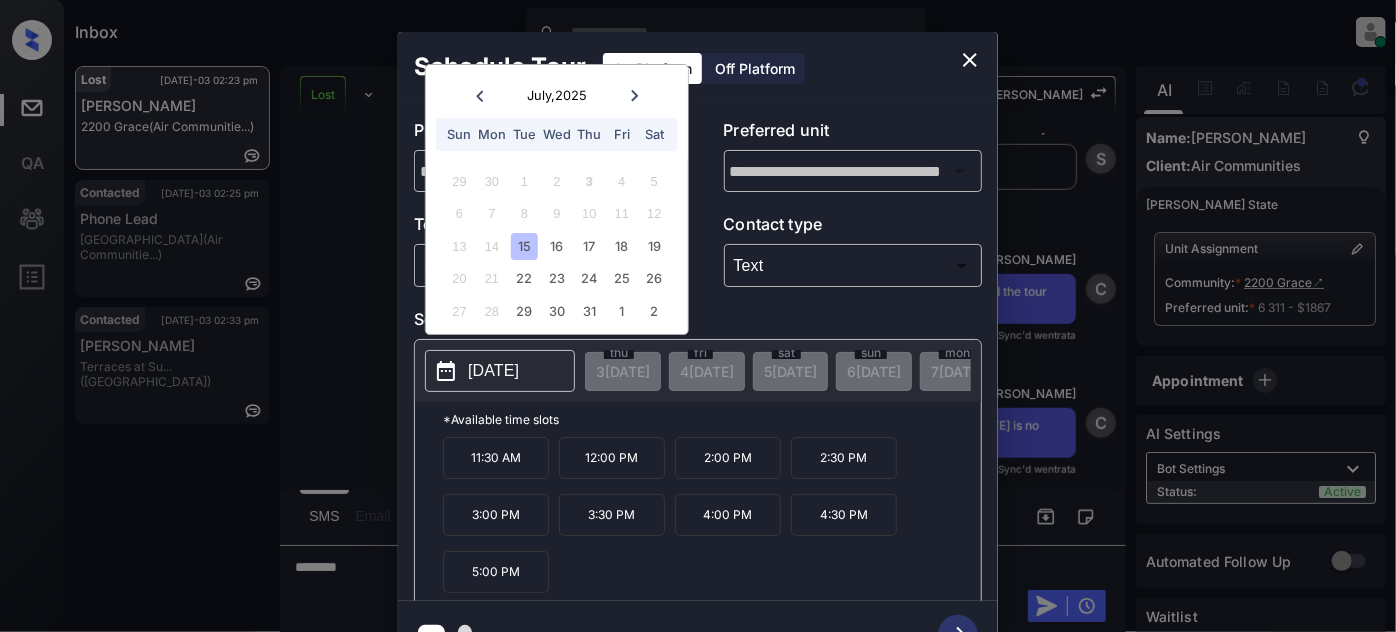 click on "11" at bounding box center (621, 213) 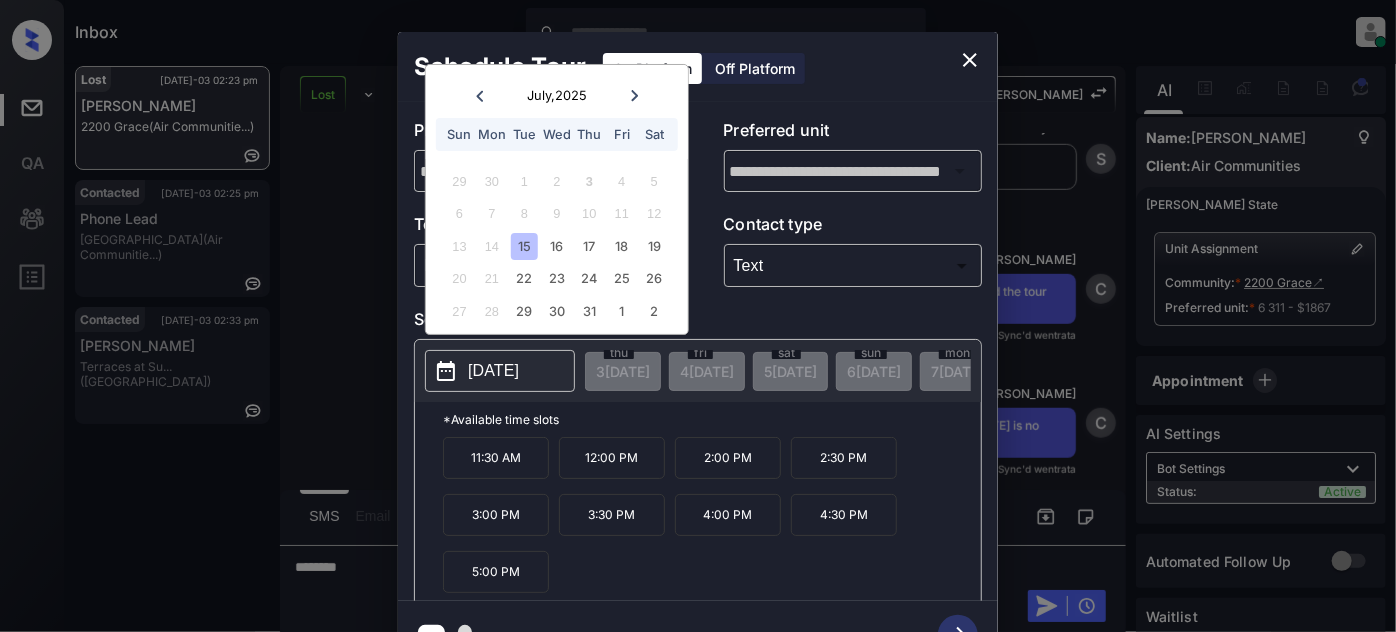 click 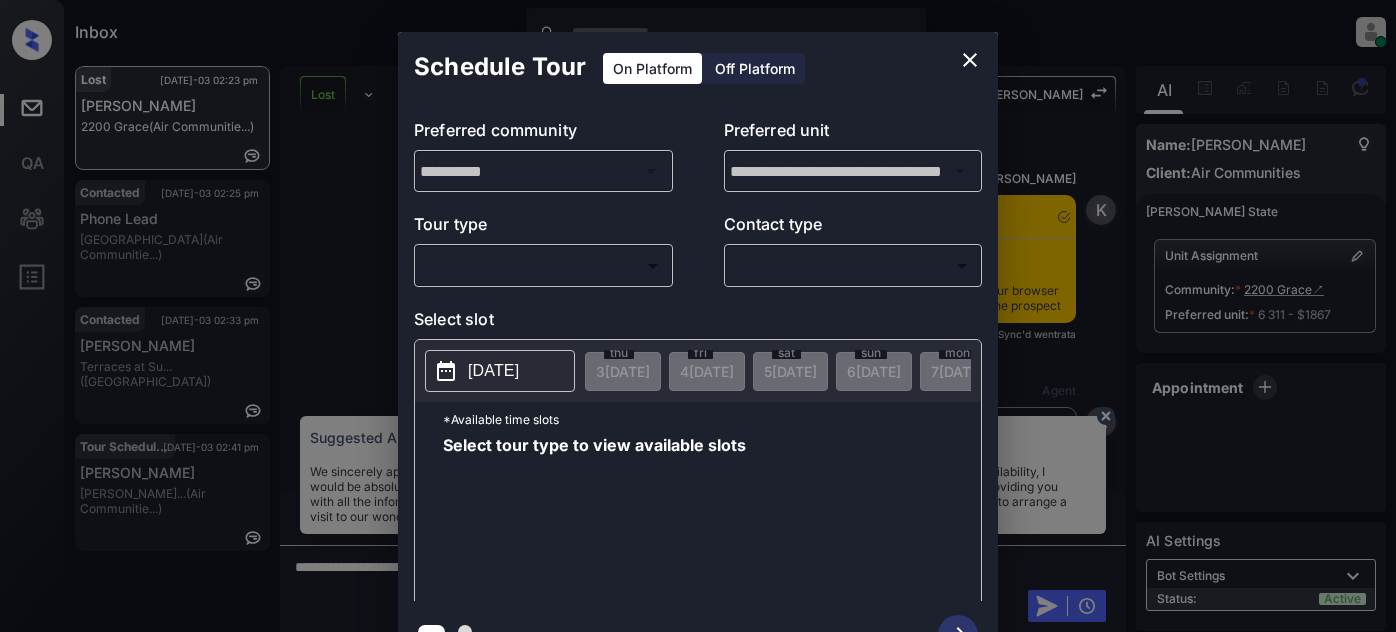 scroll, scrollTop: 0, scrollLeft: 0, axis: both 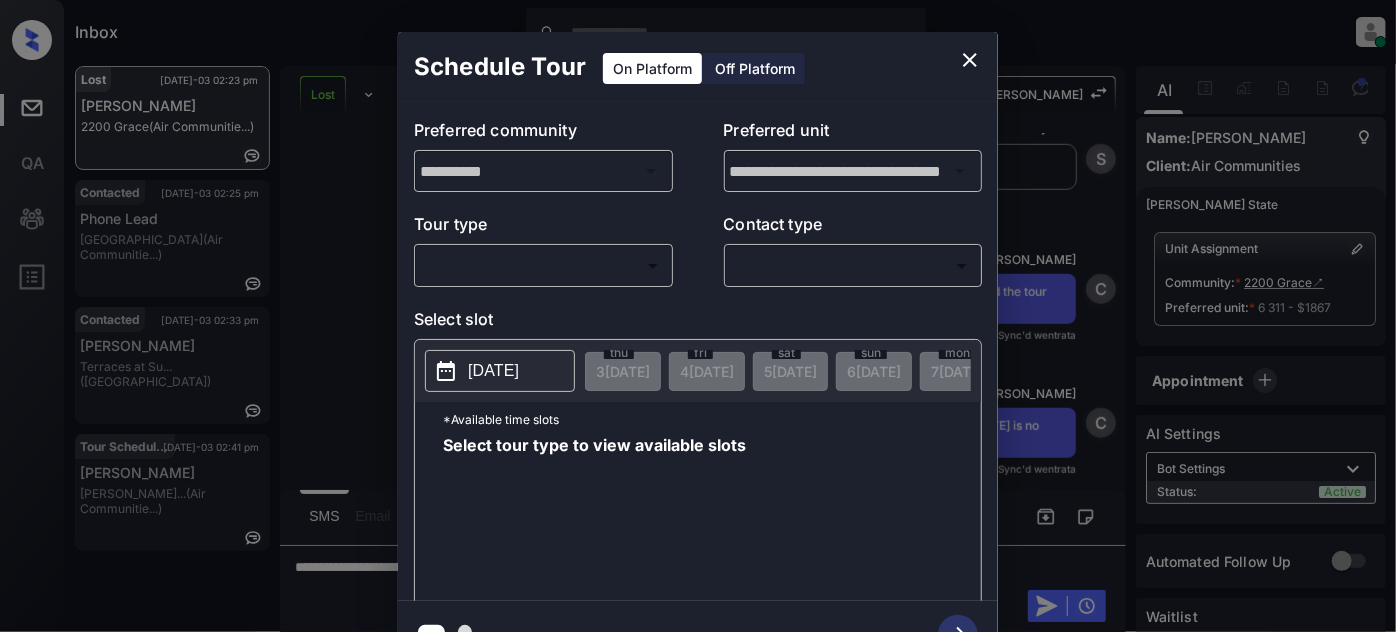click on "Inbox Juan Carlos Manantan Online Set yourself   offline Set yourself   on break Profile Switch to  light  mode Sign out Lost Jul-03 02:23 pm   Bryara Jones 2200 Grace  (Air Communitie...) Contacted Jul-03 02:25 pm   Phone Lead Monterey Grove  (Air Communitie...) Contacted Jul-03 02:33 pm   Jacob Nemeth Terraces at Su...  (Brookside) Tour Scheduled Jul-03 02:41 pm   Aline Gordoa Laurel Crossin...  (Air Communitie...) Lost Lead Sentiment: Angry Upon sliding the acknowledgement:  Lead will move to lost stage. * ​ SMS and call option will be set to opt out. AFM will be turned off for the lead. Kelsey New Message Kelsey Notes Note: <a href="https://conversation.getzuma.com/6865847844c5625e17006504">https://conversation.getzuma.com/6865847844c5625e17006504</a> - Paste this link into your browser to view Kelsey’s conversation with the prospect Jul 02, 2025 12:11 pm  Sync'd w  entrata K New Message Agent Lead created because they indicated they are interested in leasing via Zuma IVR. Jul 02, 2025 12:11 pm A K Z" at bounding box center [698, 316] 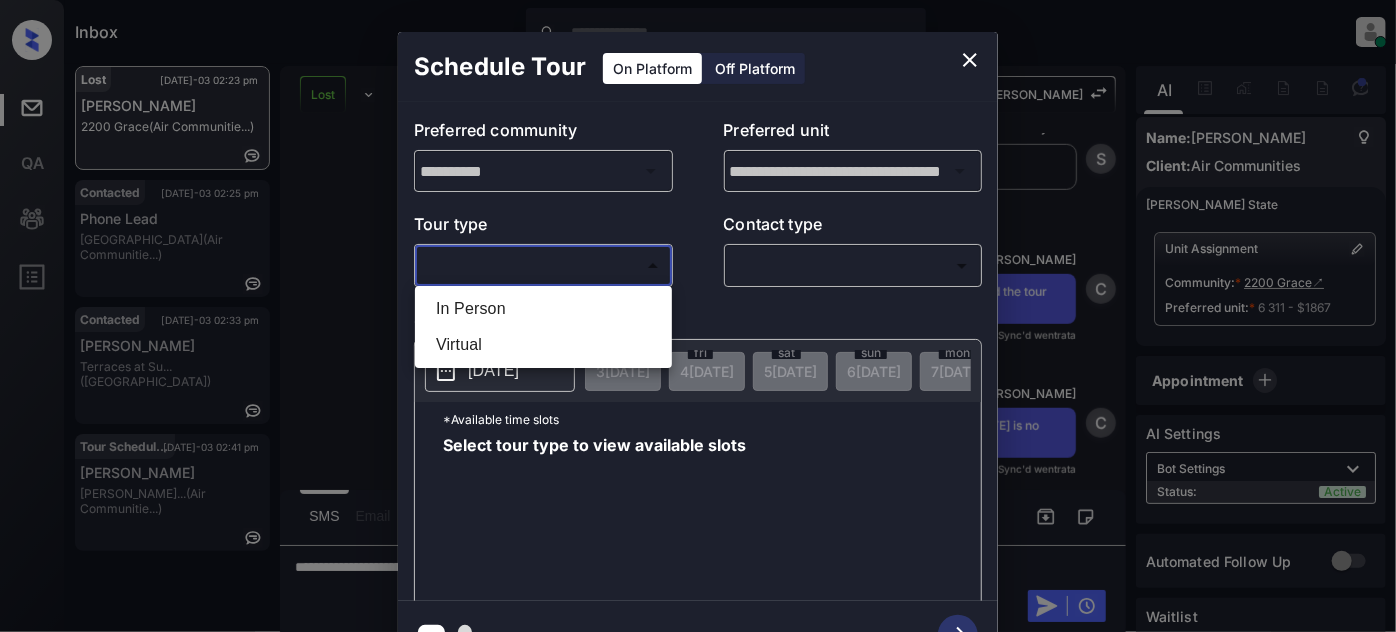 click on "In Person" at bounding box center [543, 309] 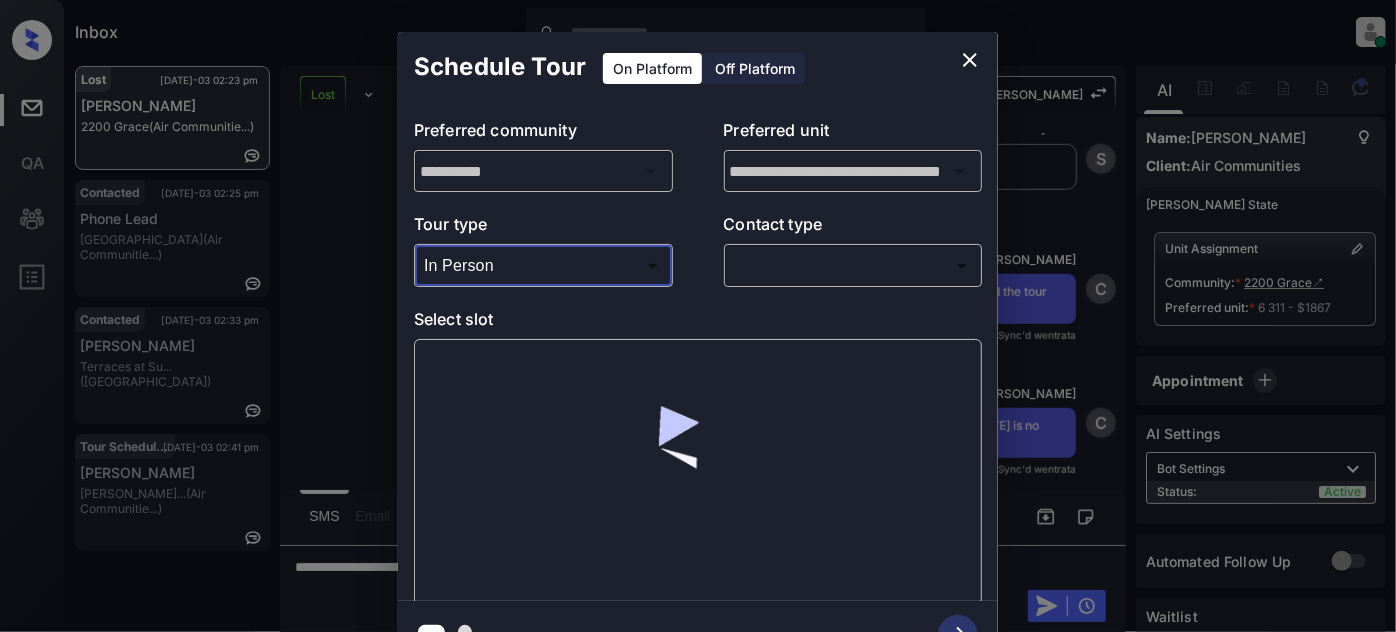 click on "Inbox Juan Carlos Manantan Online Set yourself   offline Set yourself   on break Profile Switch to  light  mode Sign out Lost Jul-03 02:23 pm   Bryara Jones 2200 Grace  (Air Communitie...) Contacted Jul-03 02:25 pm   Phone Lead Monterey Grove  (Air Communitie...) Contacted Jul-03 02:33 pm   Jacob Nemeth Terraces at Su...  (Brookside) Tour Scheduled Jul-03 02:41 pm   Aline Gordoa Laurel Crossin...  (Air Communitie...) Lost Lead Sentiment: Angry Upon sliding the acknowledgement:  Lead will move to lost stage. * ​ SMS and call option will be set to opt out. AFM will be turned off for the lead. Kelsey New Message Kelsey Notes Note: <a href="https://conversation.getzuma.com/6865847844c5625e17006504">https://conversation.getzuma.com/6865847844c5625e17006504</a> - Paste this link into your browser to view Kelsey’s conversation with the prospect Jul 02, 2025 12:11 pm  Sync'd w  entrata K New Message Agent Lead created because they indicated they are interested in leasing via Zuma IVR. Jul 02, 2025 12:11 pm A K Z" at bounding box center (698, 316) 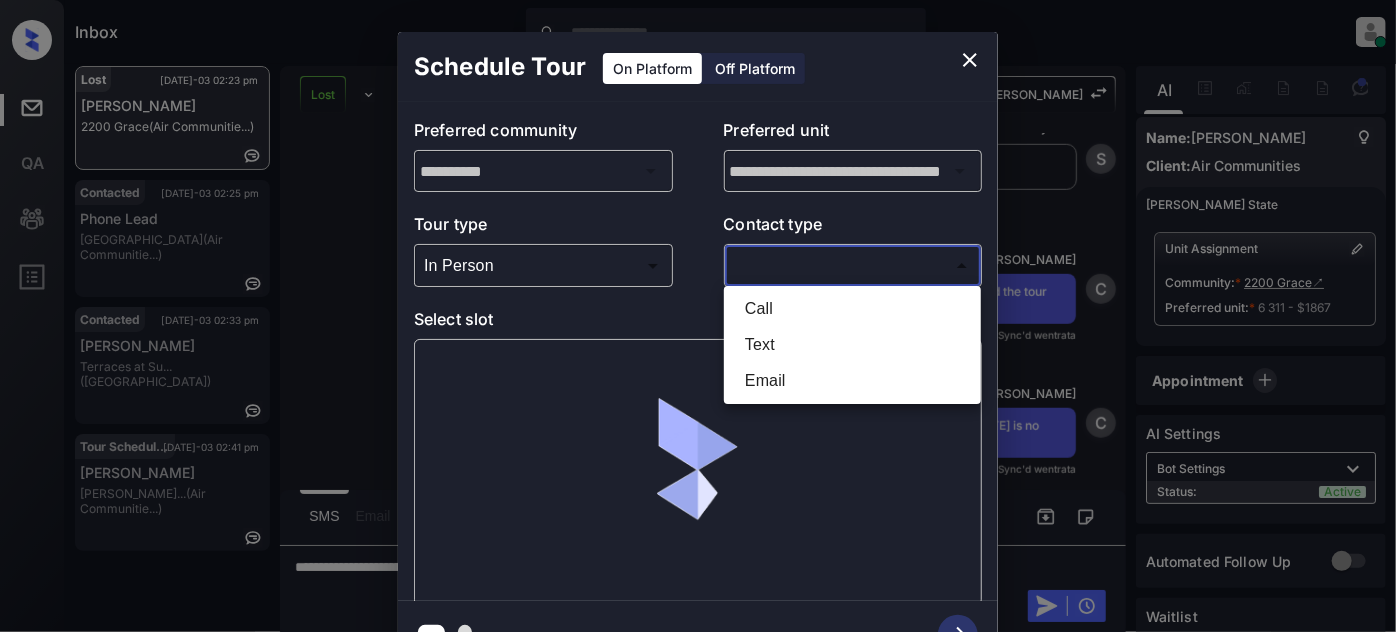 click on "Text" at bounding box center (852, 345) 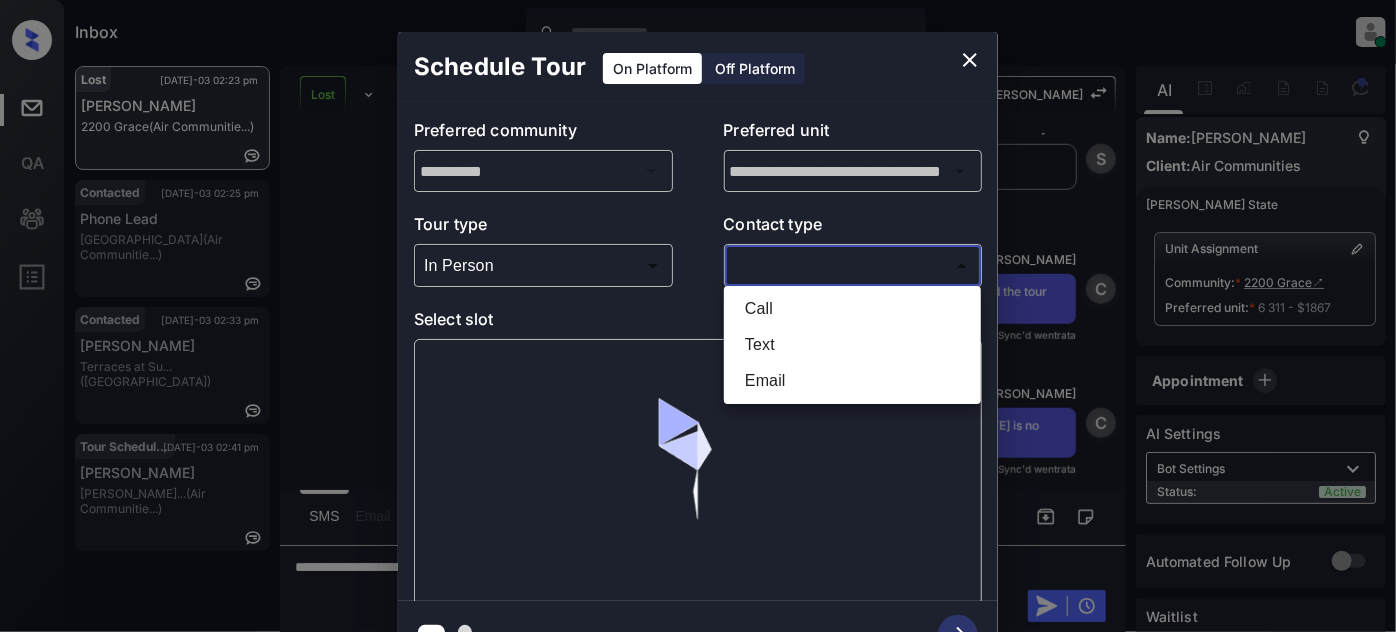 type on "****" 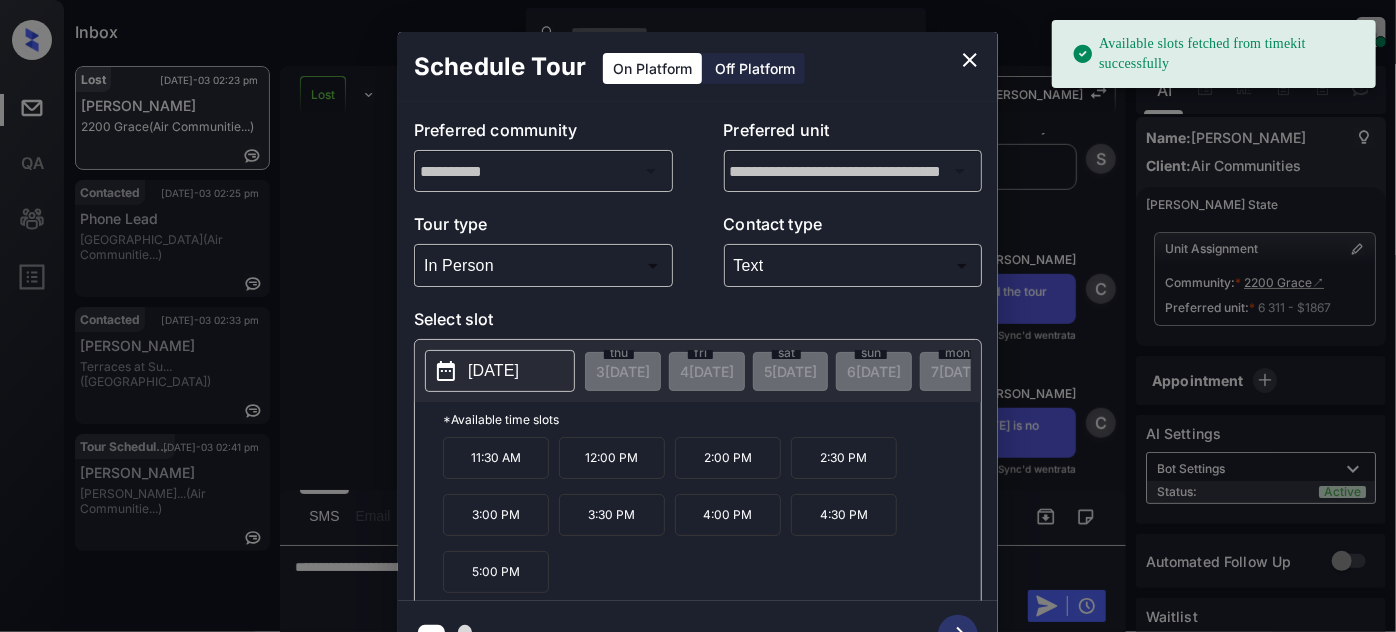 click on "2025-07-15" at bounding box center (500, 371) 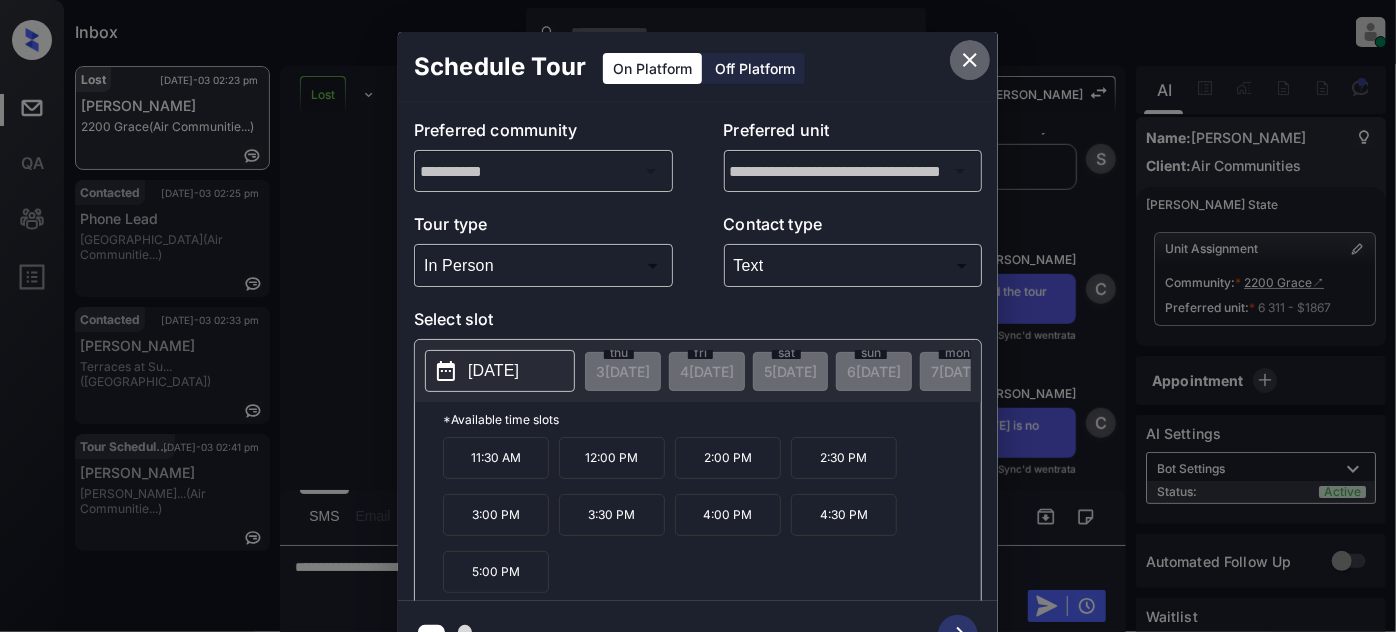 click 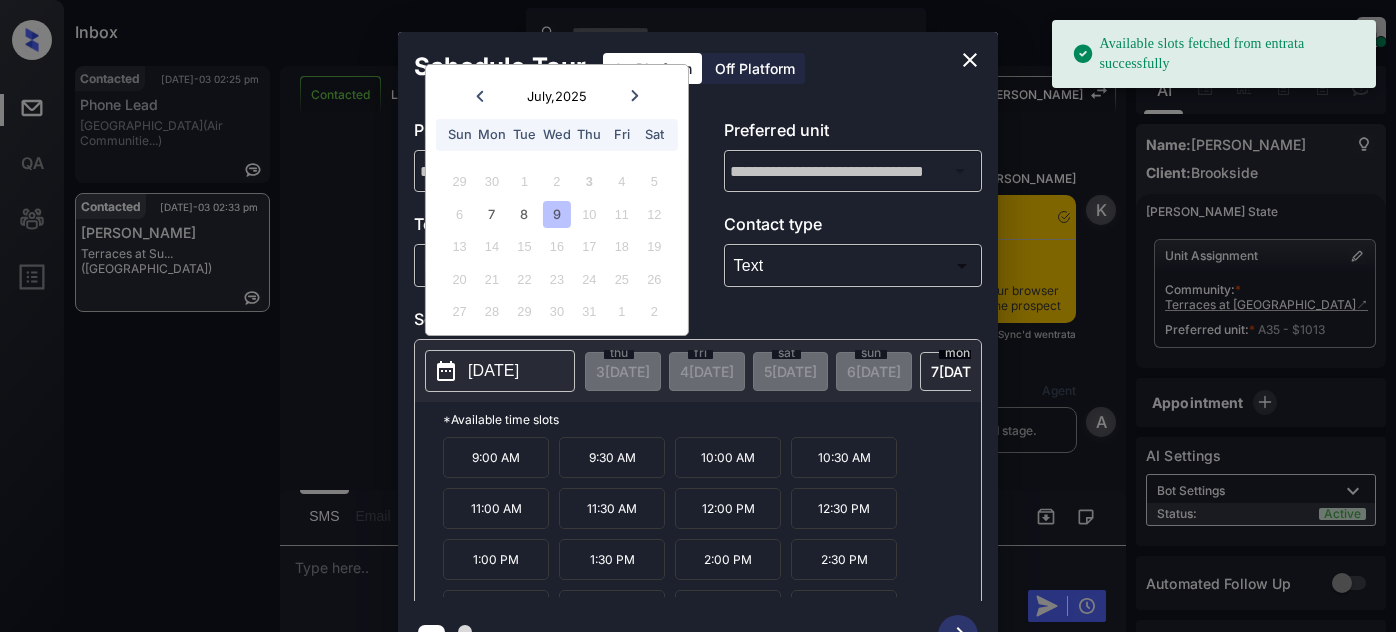 scroll, scrollTop: 0, scrollLeft: 0, axis: both 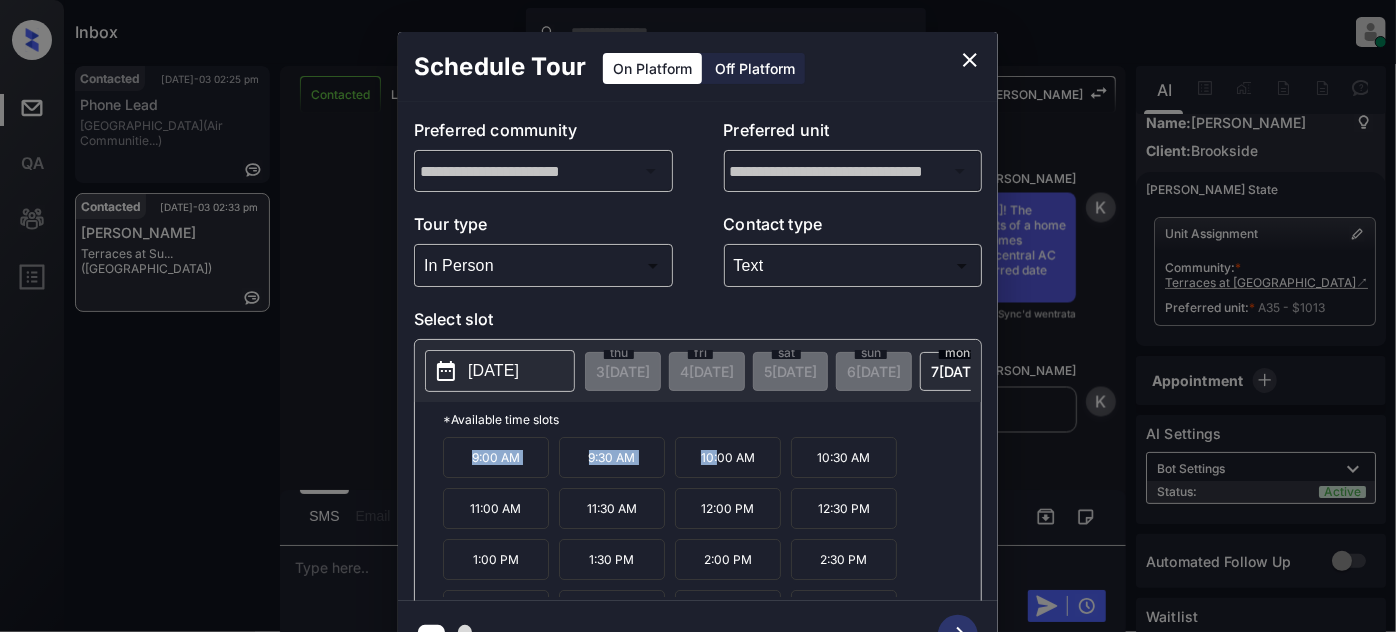 drag, startPoint x: 434, startPoint y: 464, endPoint x: 733, endPoint y: 454, distance: 299.16718 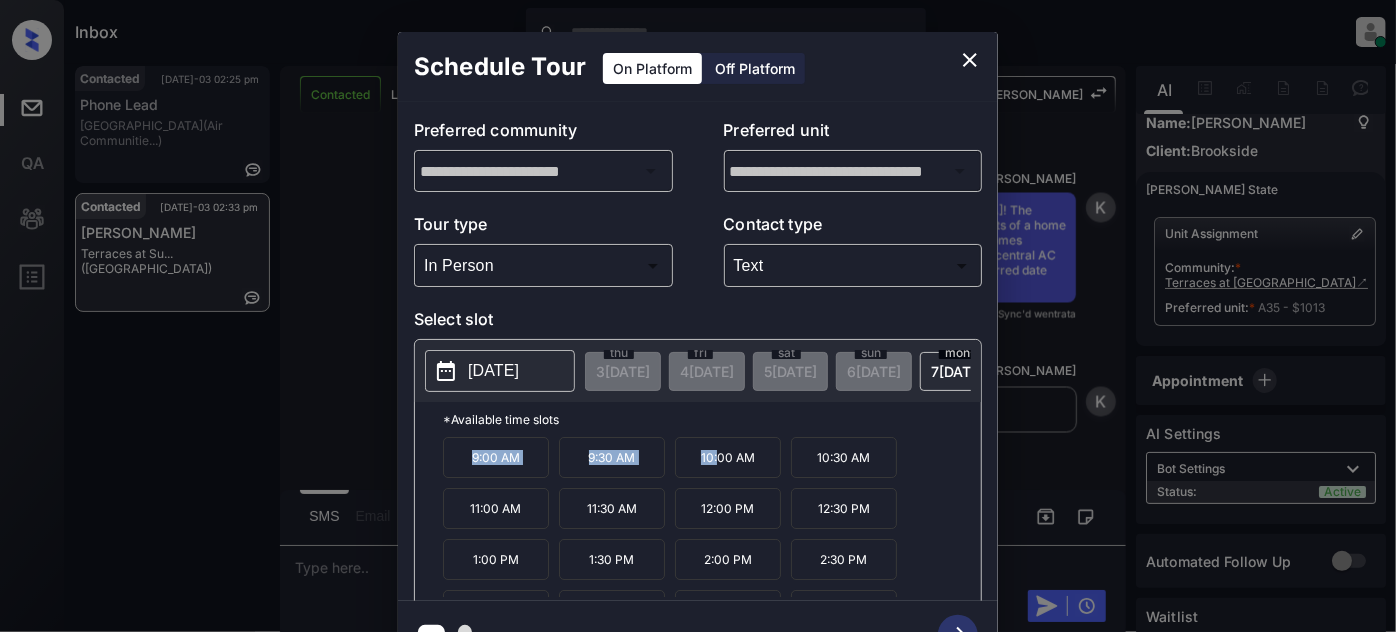 click on "*Available time slots 9:00 AM 9:30 AM 10:00 AM 10:30 AM 11:00 AM 11:30 AM 12:00 PM 12:30 PM 1:00 PM 1:30 PM 2:00 PM 2:30 PM 3:00 PM 3:30 PM 4:00 PM 4:30 PM" at bounding box center (698, 504) 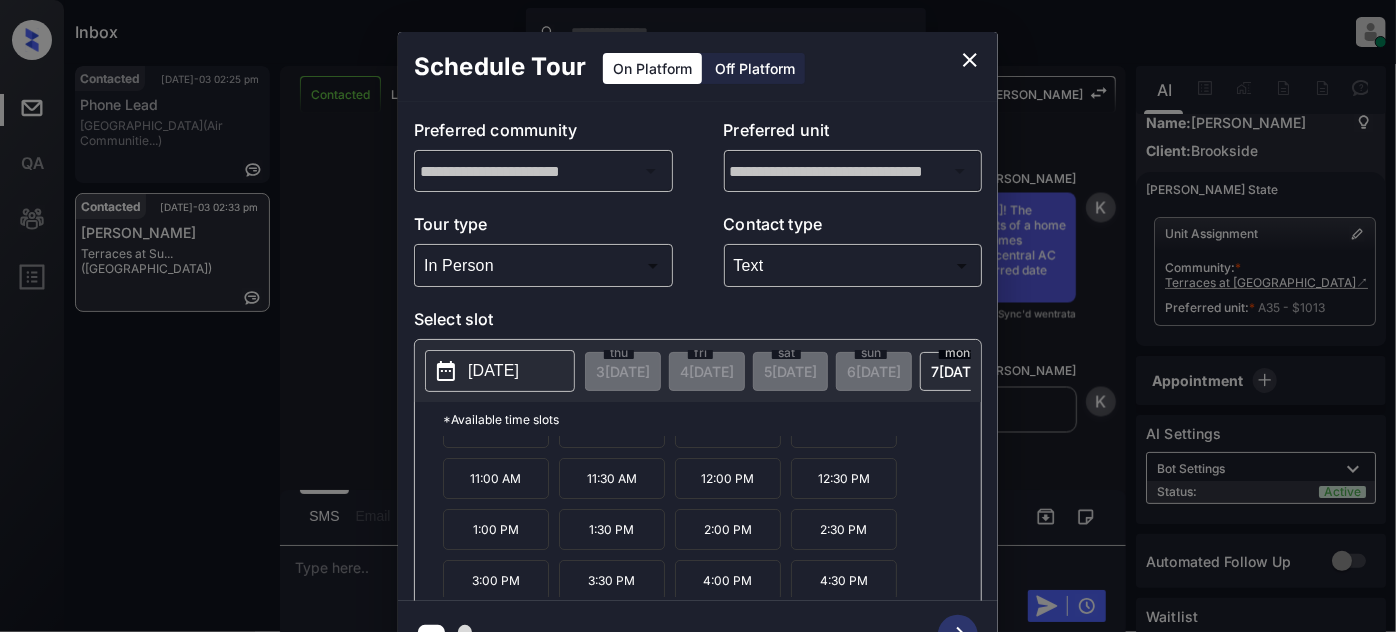 scroll, scrollTop: 31, scrollLeft: 0, axis: vertical 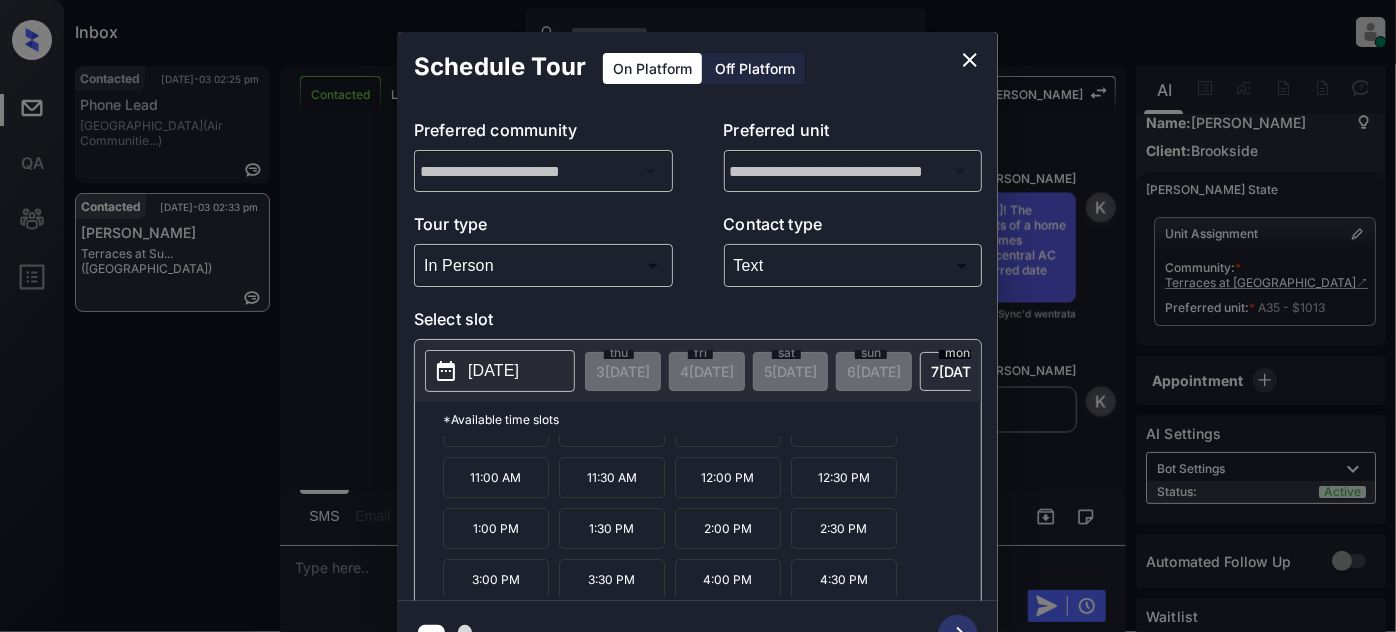 click 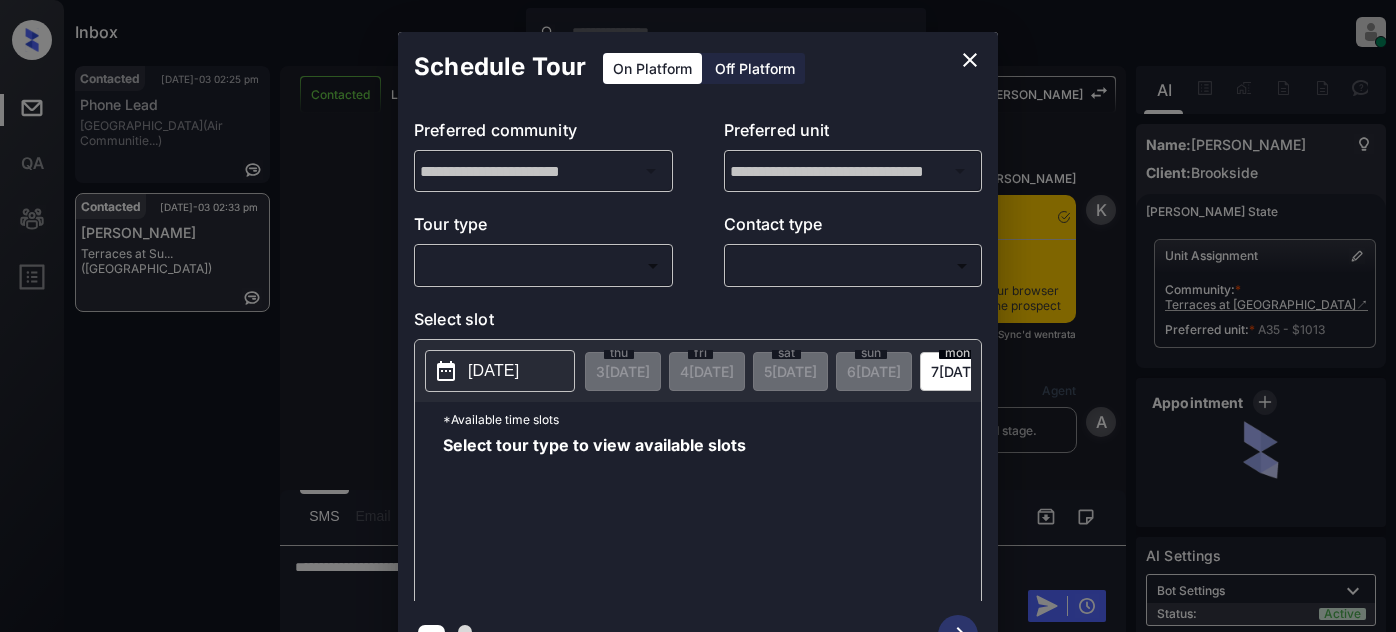 scroll, scrollTop: 0, scrollLeft: 0, axis: both 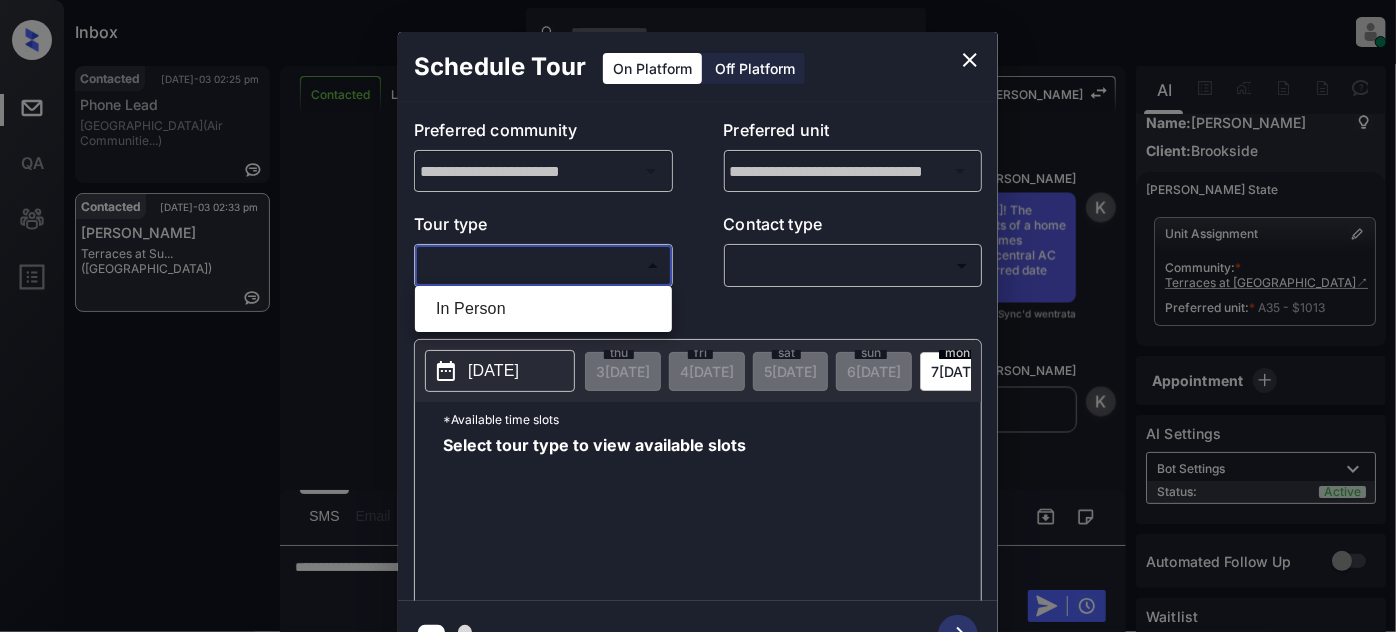click on "Inbox [PERSON_NAME] Online Set yourself   offline Set yourself   on break Profile Switch to  light  mode Sign out Contacted [DATE]-03 02:25 pm   Phone Lead [GEOGRAPHIC_DATA]  (Air Communitie...) Contacted [DATE]-03 02:33 pm   [PERSON_NAME] Terraces at [GEOGRAPHIC_DATA]...  (Brookside) Contacted Lost Lead Sentiment: Angry Upon sliding the acknowledgement:  Lead will move to lost stage. * ​ SMS and call option will be set to opt out. AFM will be turned off for the lead. Kelsey New Message Kelsey Notes Note: <a href="[URL][DOMAIN_NAME]">[URL][DOMAIN_NAME]</a> - Paste this link into your browser to view [PERSON_NAME] conversation with the prospect [DATE] 10:34 am  Sync'd w  entrata K New Message Agent Lead created via emailParser in Inbound stage. [DATE] 10:34 am A New Message Zuma Lead transferred to leasing agent: [PERSON_NAME] [DATE] 10:34 am  Sync'd w  entrata Z New Message Agent AFM Request sent to [PERSON_NAME]. [DATE] 10:34 am A Agent A K" at bounding box center (698, 316) 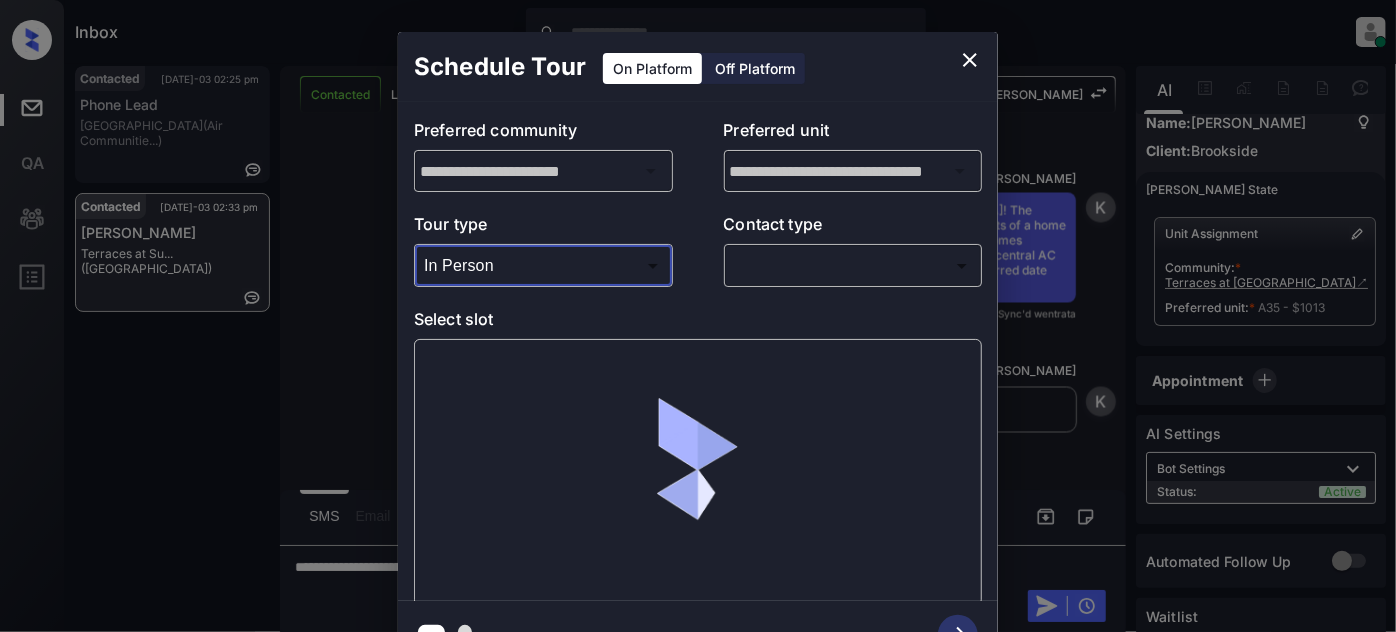 click on "Inbox [PERSON_NAME] Online Set yourself   offline Set yourself   on break Profile Switch to  light  mode Sign out Contacted [DATE]-03 02:25 pm   Phone Lead [GEOGRAPHIC_DATA]  (Air Communitie...) Contacted [DATE]-03 02:33 pm   [PERSON_NAME] Terraces at [GEOGRAPHIC_DATA]...  (Brookside) Contacted Lost Lead Sentiment: Angry Upon sliding the acknowledgement:  Lead will move to lost stage. * ​ SMS and call option will be set to opt out. AFM will be turned off for the lead. Kelsey New Message Kelsey Notes Note: <a href="[URL][DOMAIN_NAME]">[URL][DOMAIN_NAME]</a> - Paste this link into your browser to view [PERSON_NAME] conversation with the prospect [DATE] 10:34 am  Sync'd w  entrata K New Message Agent Lead created via emailParser in Inbound stage. [DATE] 10:34 am A New Message Zuma Lead transferred to leasing agent: [PERSON_NAME] [DATE] 10:34 am  Sync'd w  entrata Z New Message Agent AFM Request sent to [PERSON_NAME]. [DATE] 10:34 am A Agent A K" at bounding box center (698, 316) 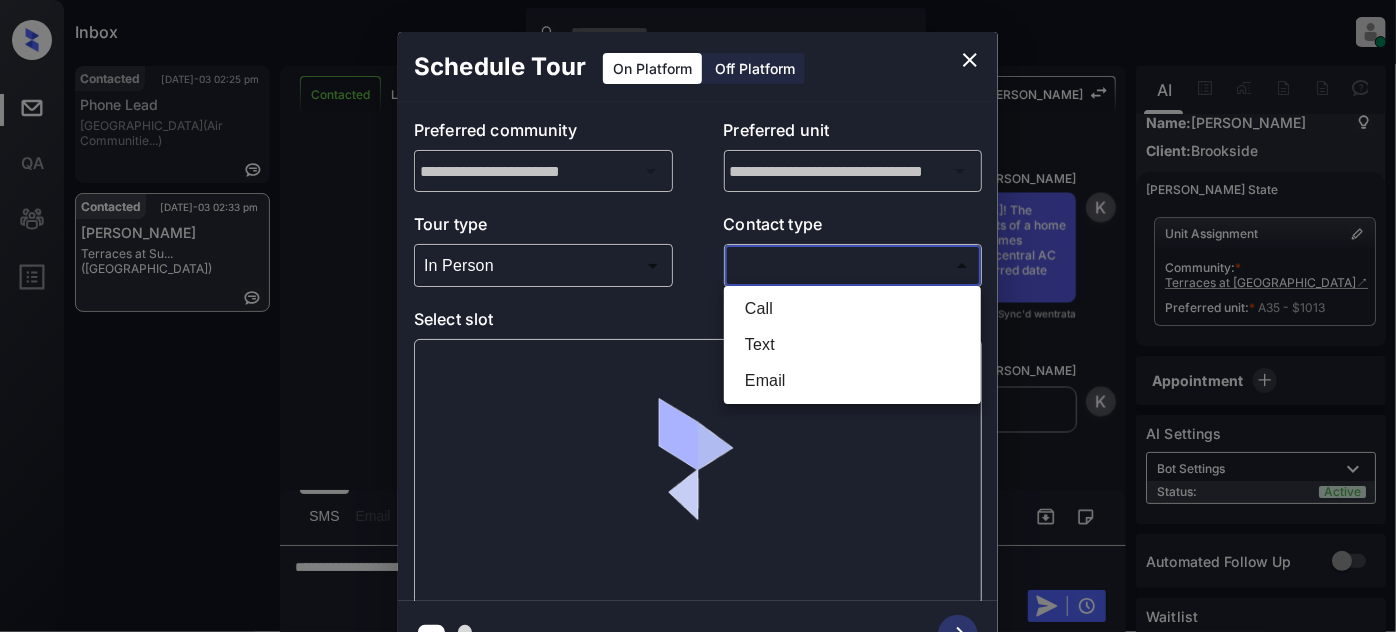 click on "Text" at bounding box center [852, 345] 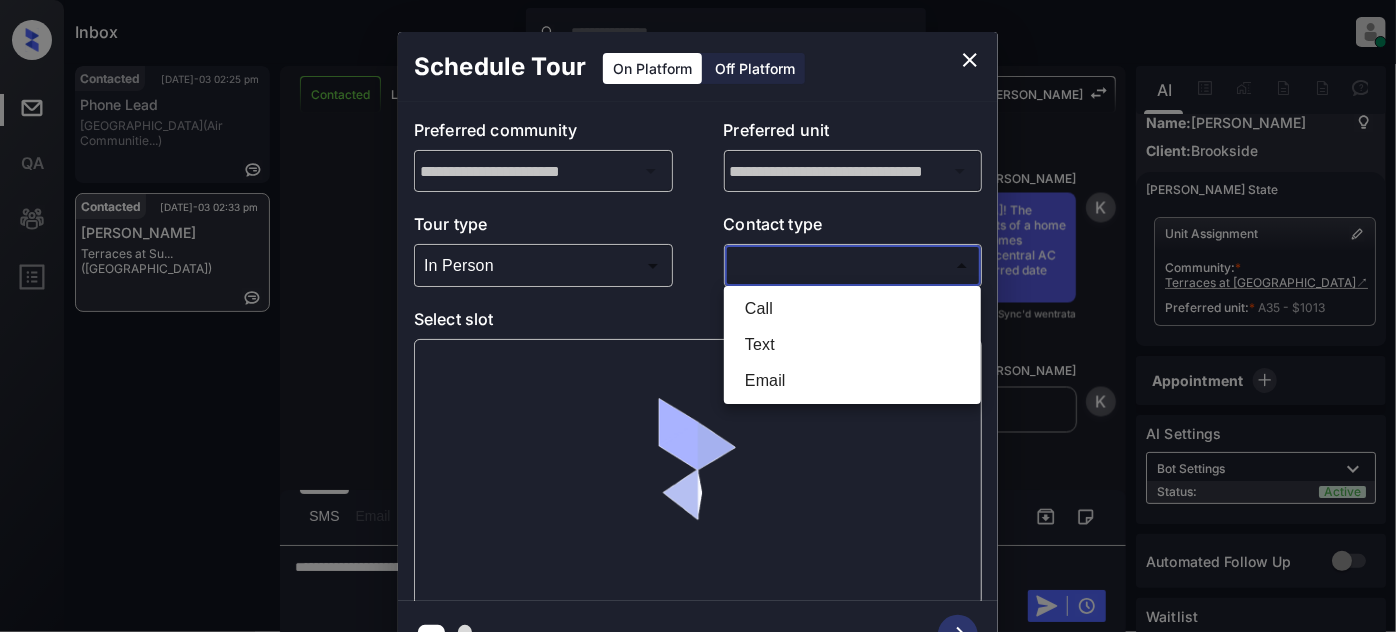 type on "****" 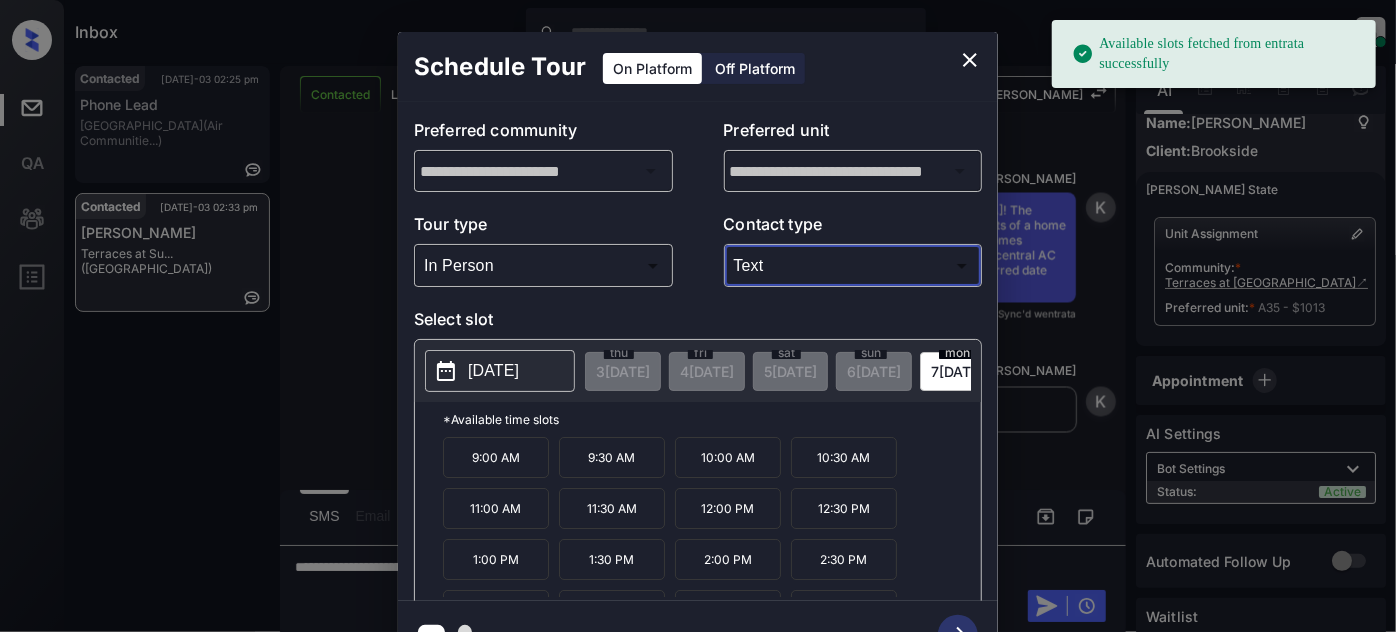 click on "[DATE]" at bounding box center (493, 371) 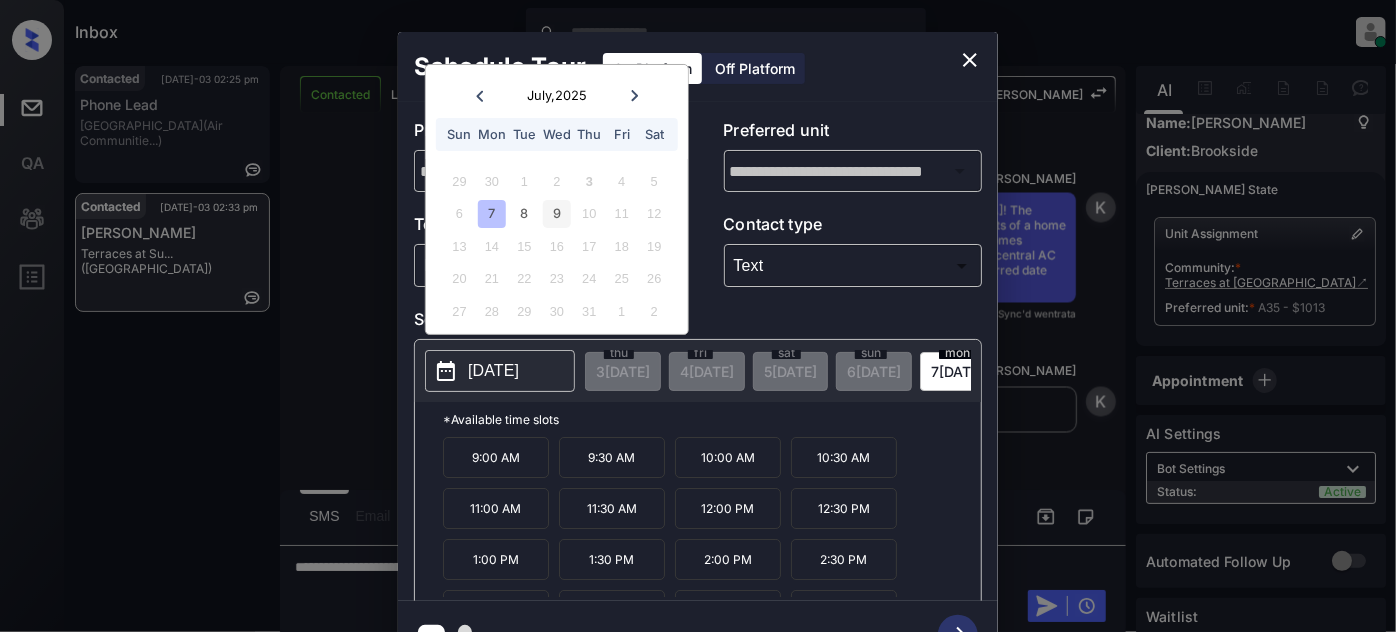click on "9" at bounding box center (556, 213) 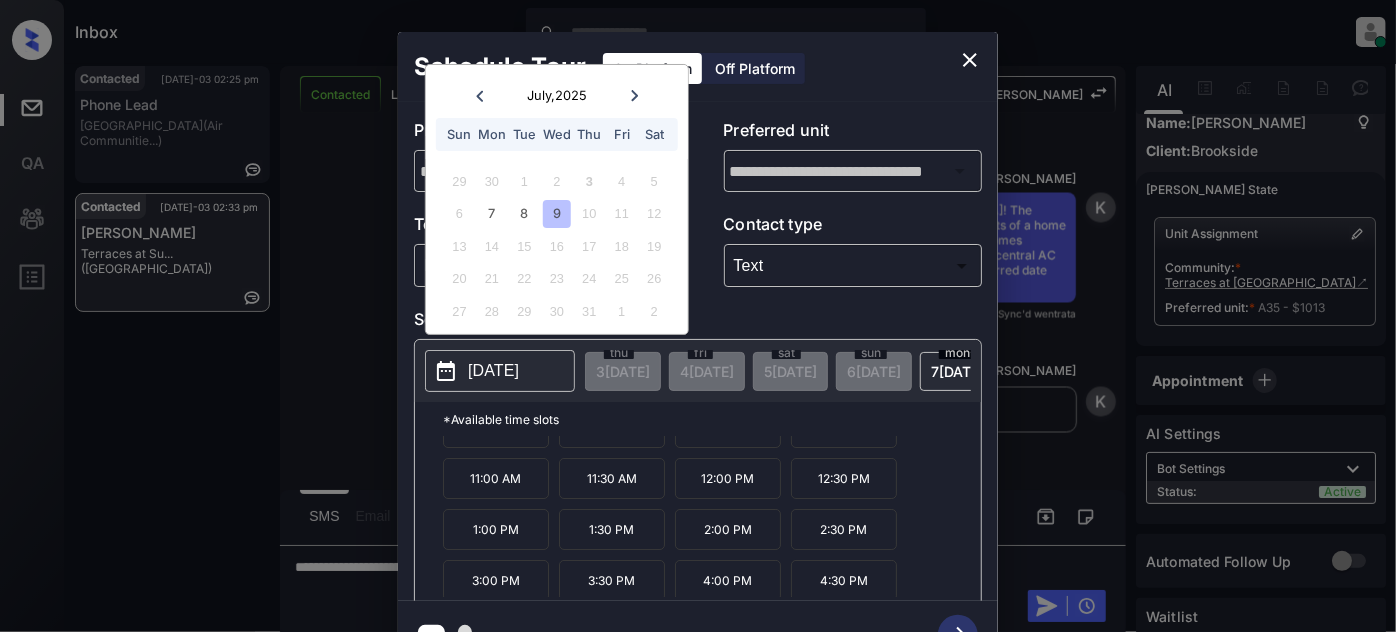 scroll, scrollTop: 31, scrollLeft: 0, axis: vertical 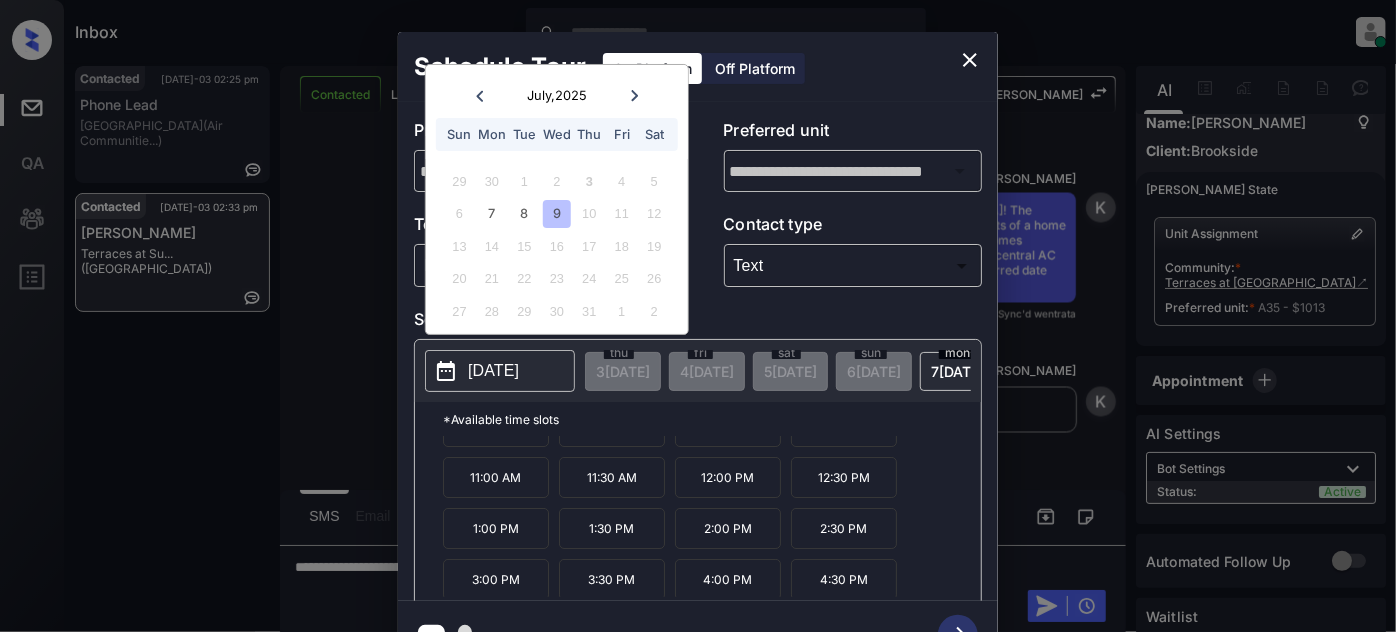 click 